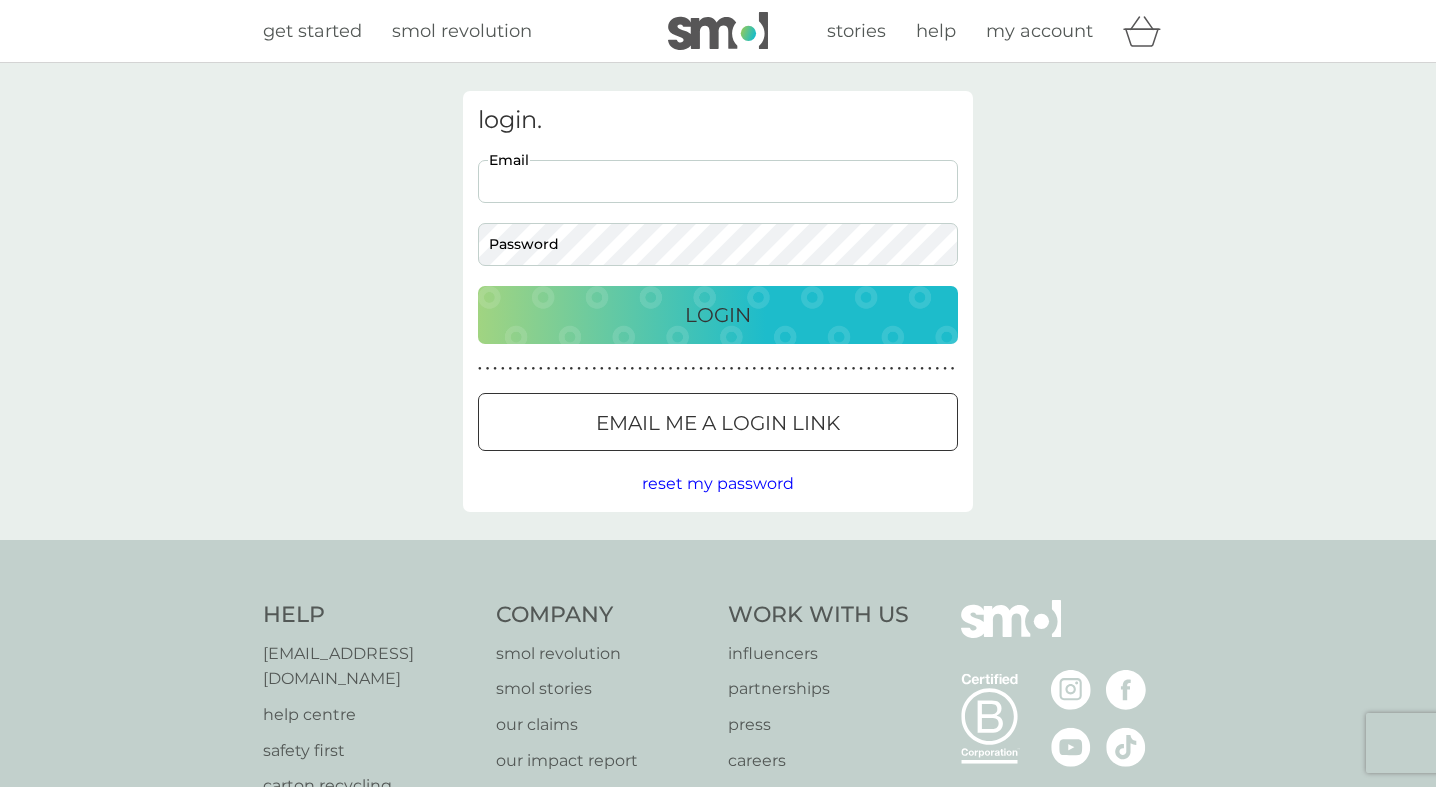 scroll, scrollTop: 0, scrollLeft: 0, axis: both 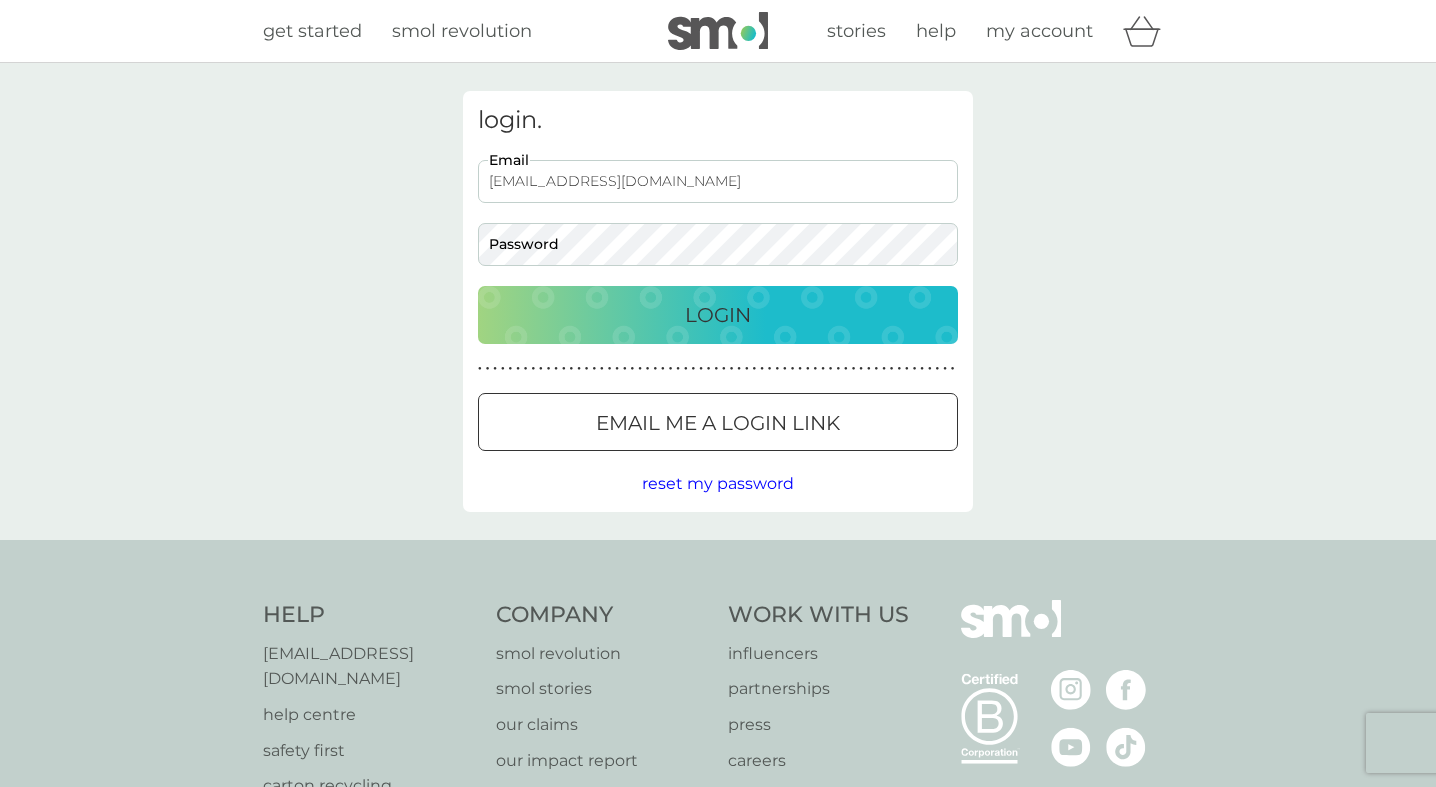 click on "Login" at bounding box center (718, 315) 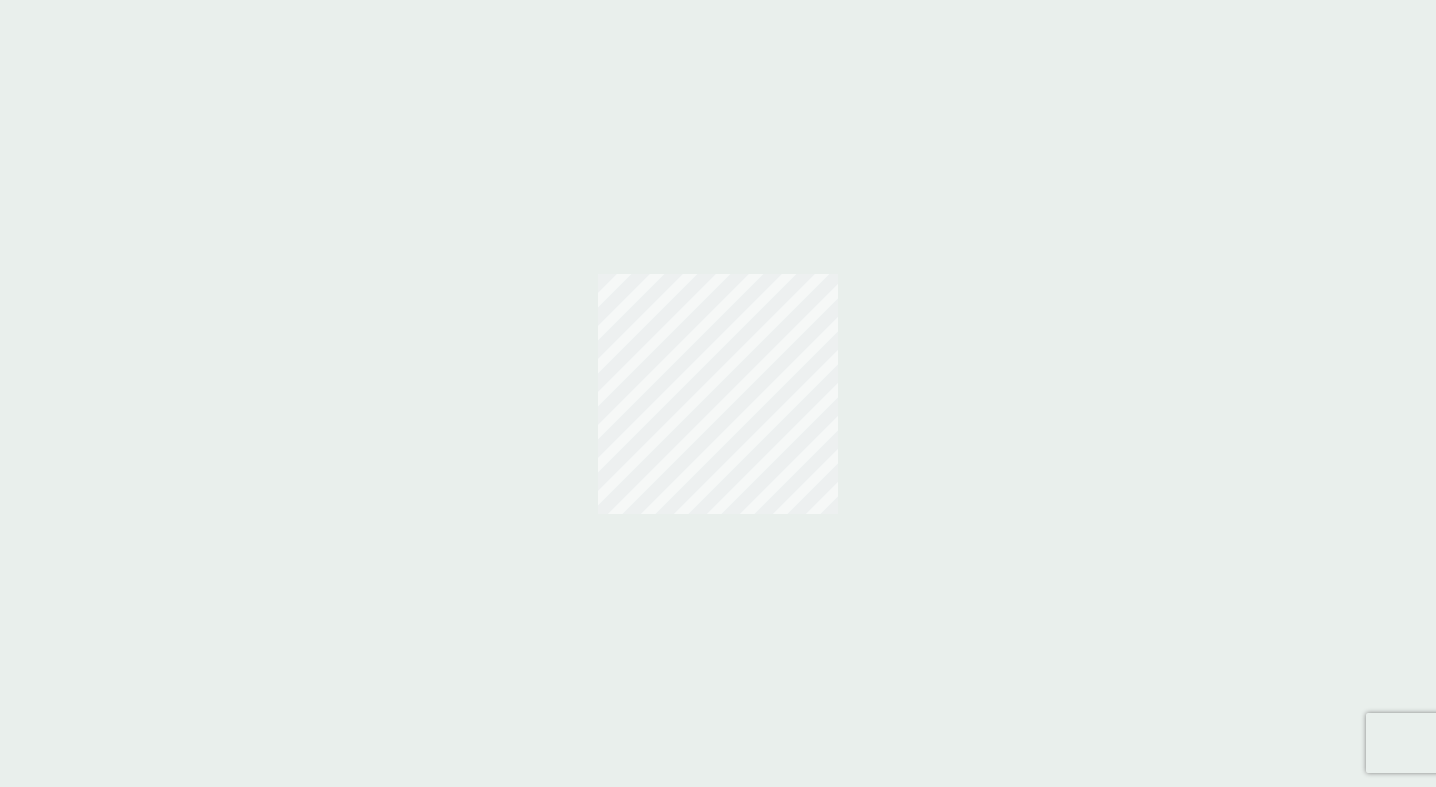 scroll, scrollTop: 0, scrollLeft: 0, axis: both 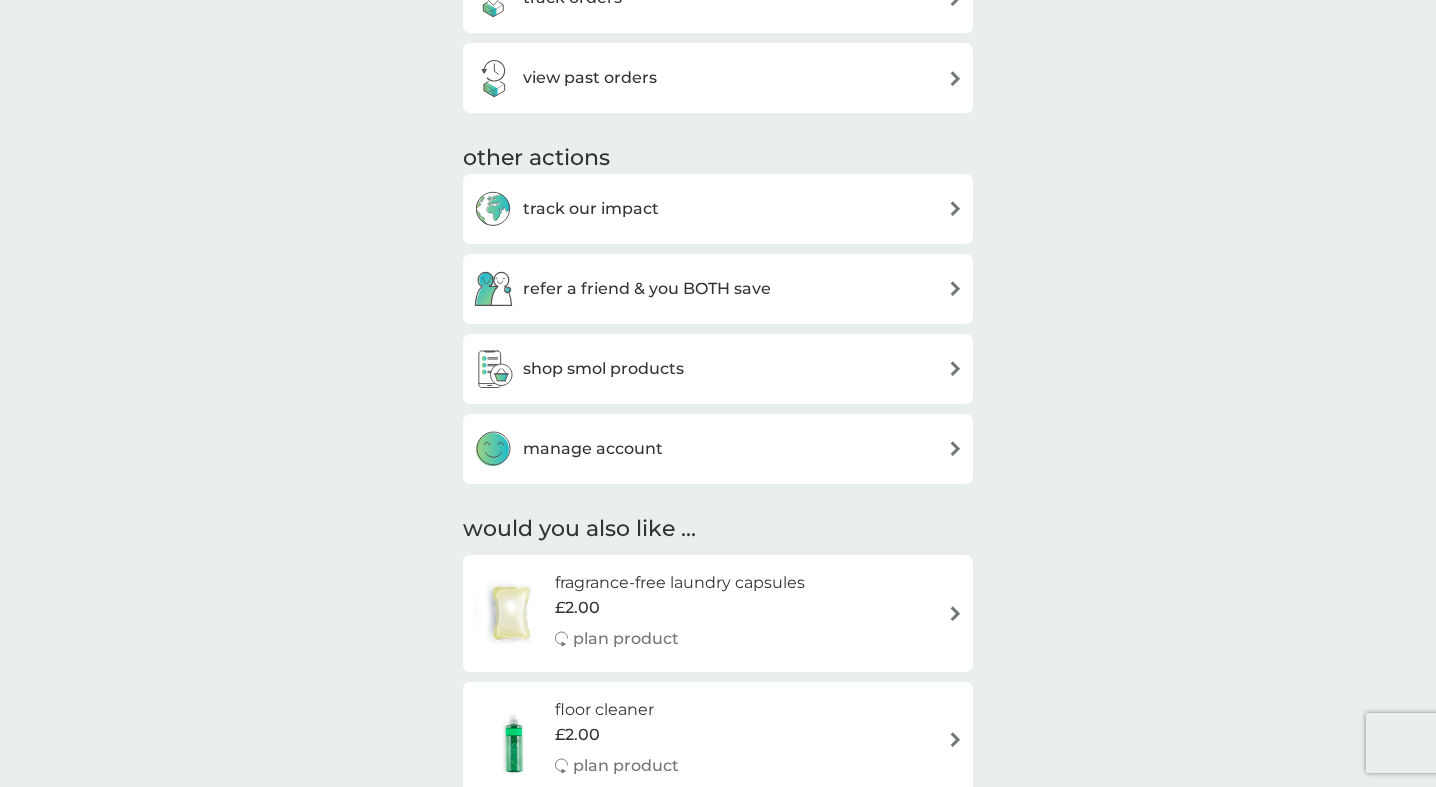 click on "manage account" at bounding box center (718, 449) 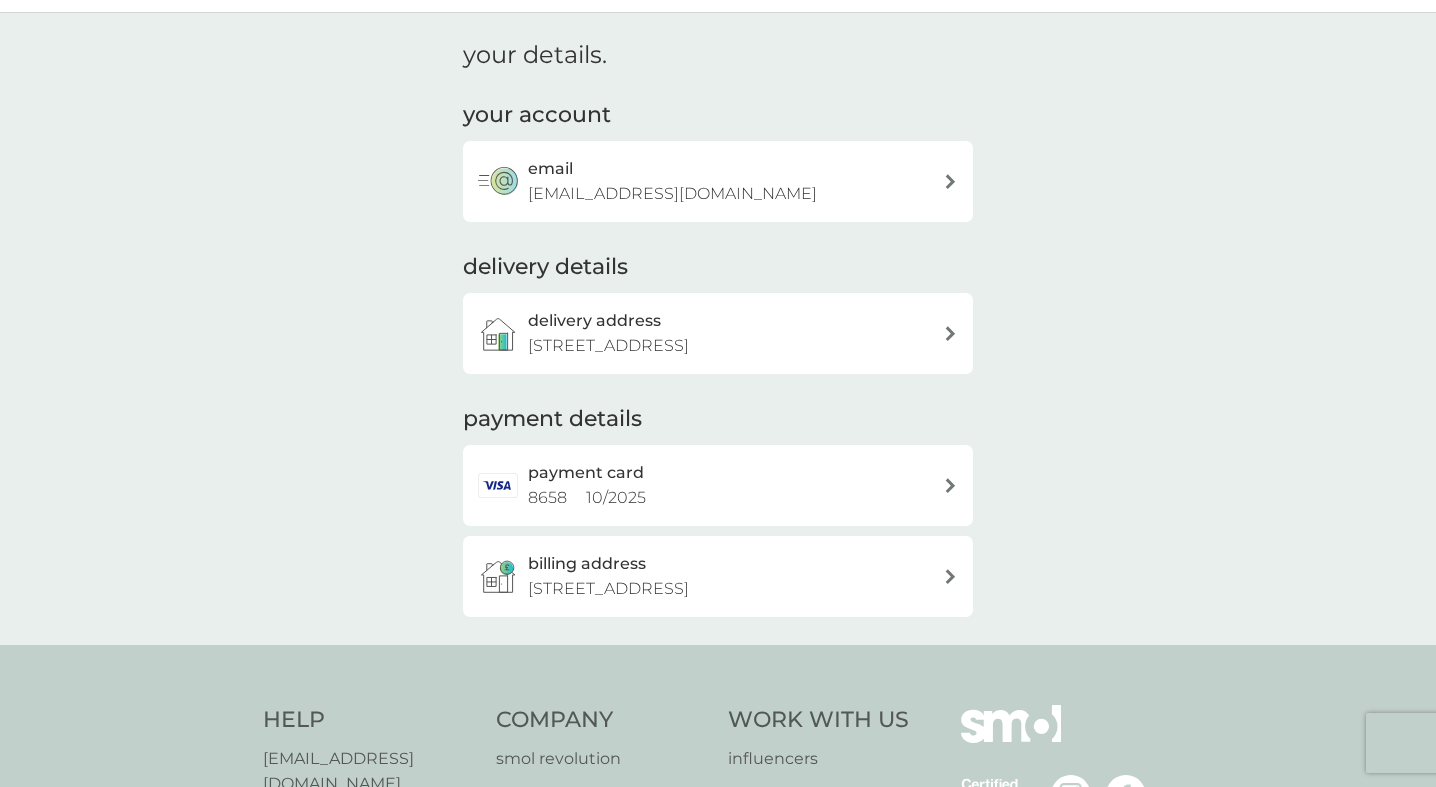 scroll, scrollTop: 55, scrollLeft: 0, axis: vertical 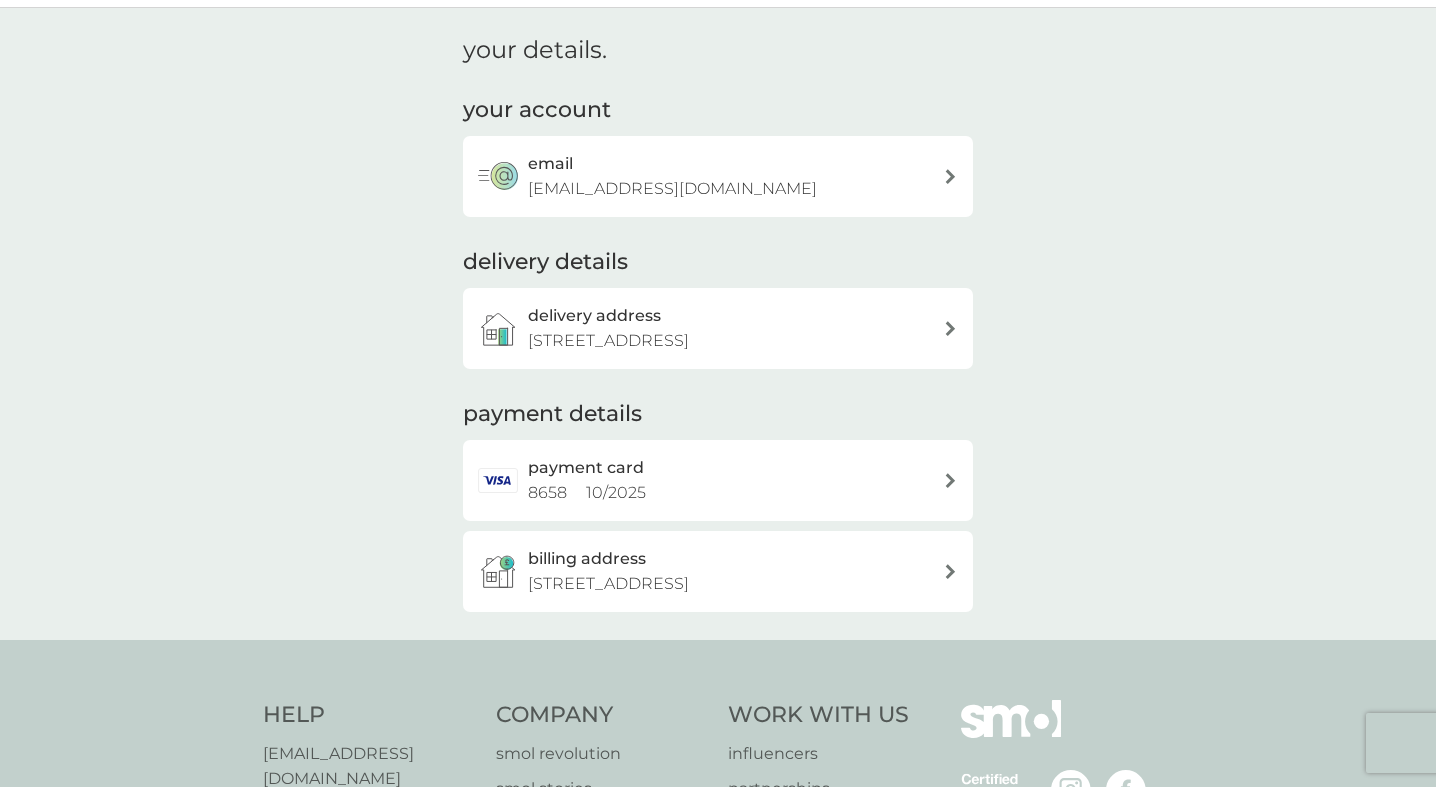 click on "payment card 8658   10 / 2025" at bounding box center (728, 480) 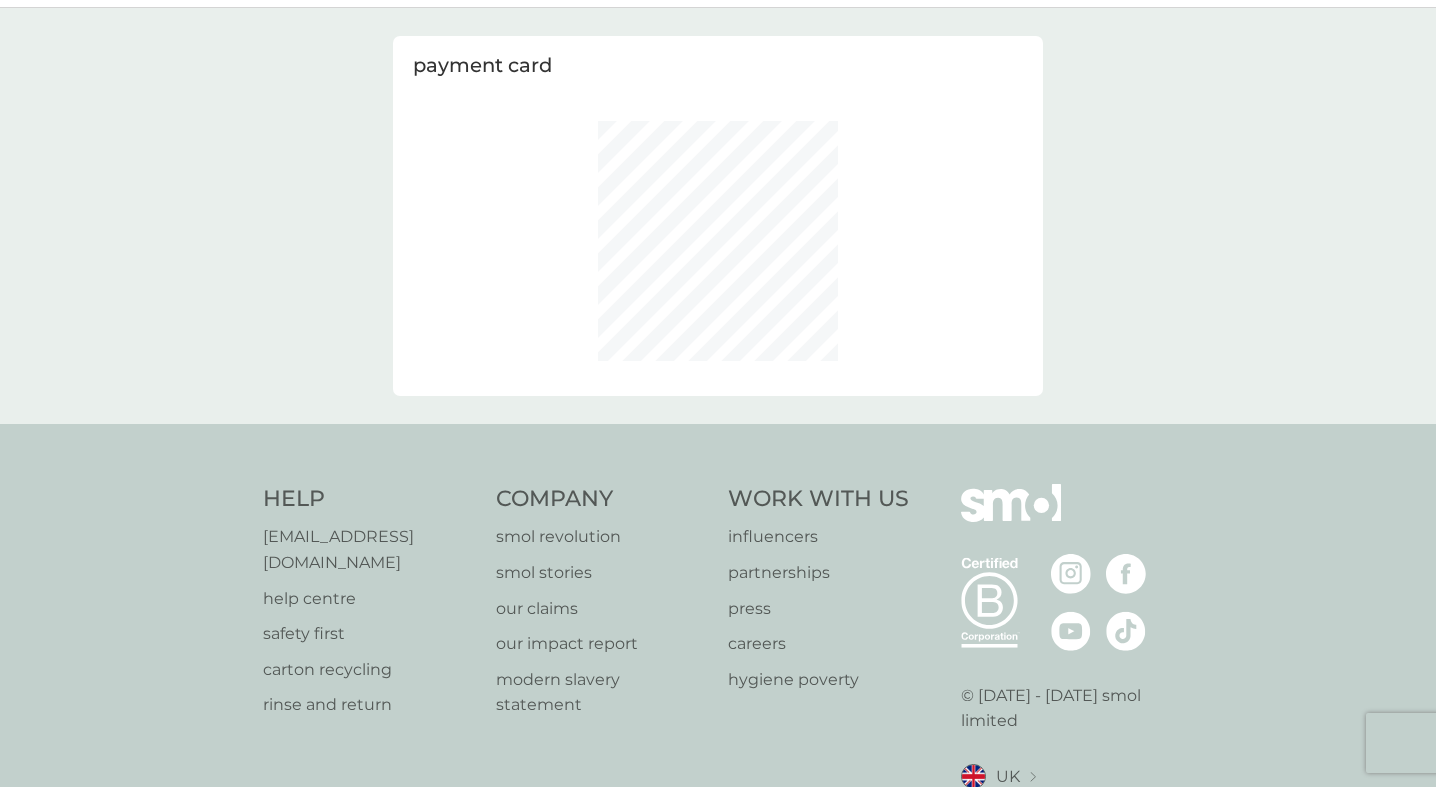 scroll, scrollTop: 0, scrollLeft: 0, axis: both 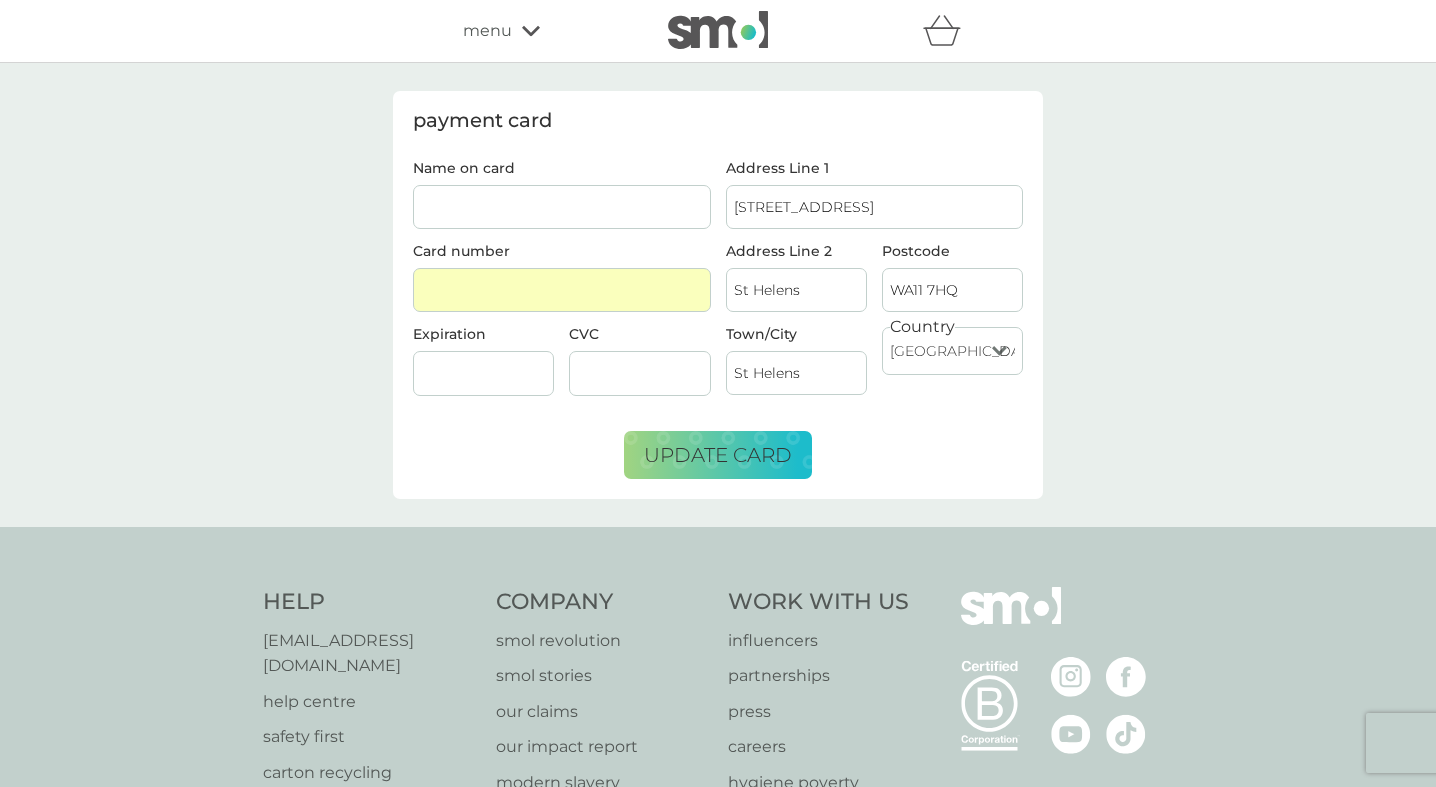 click on "Expiration" at bounding box center (484, 369) 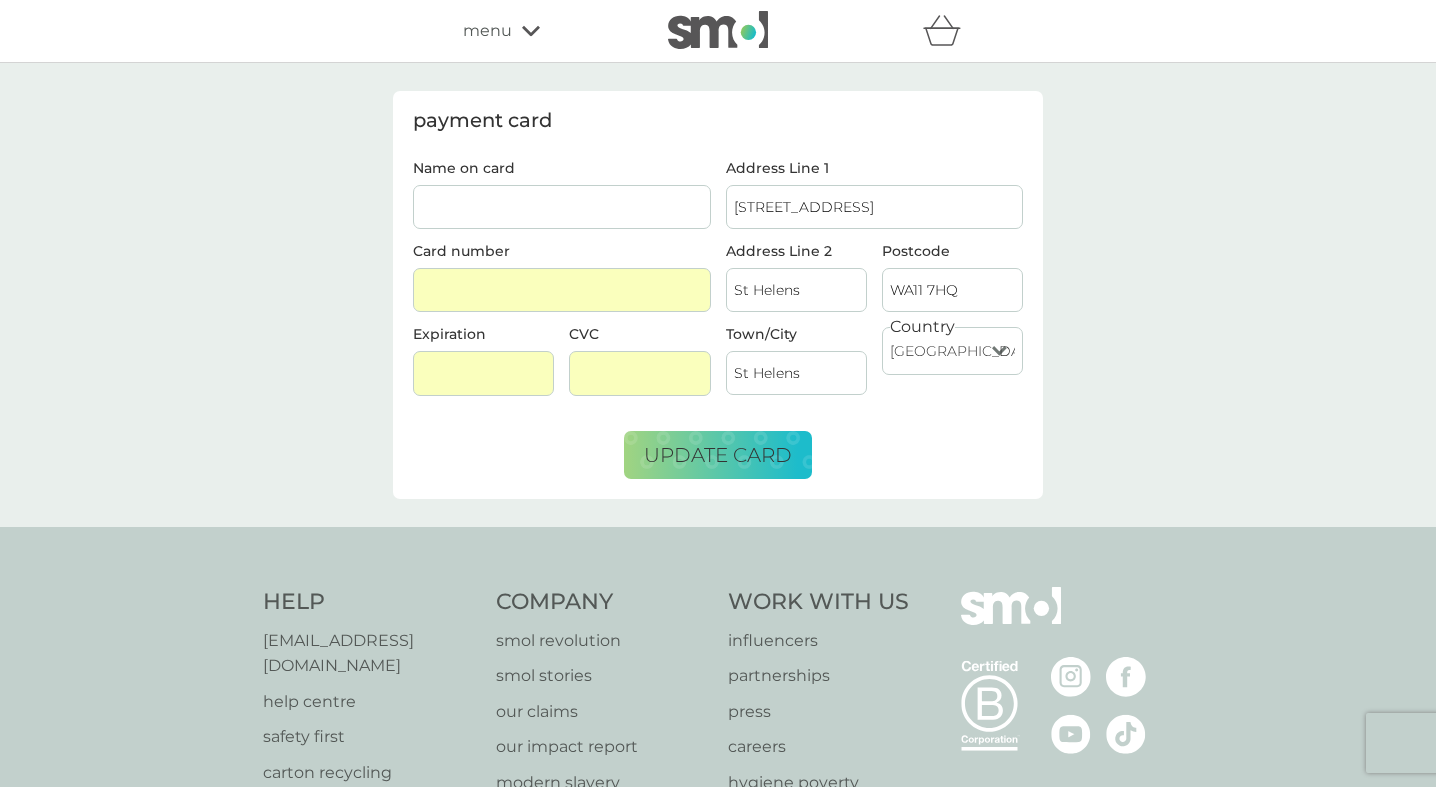 click on "Name on card" at bounding box center [562, 207] 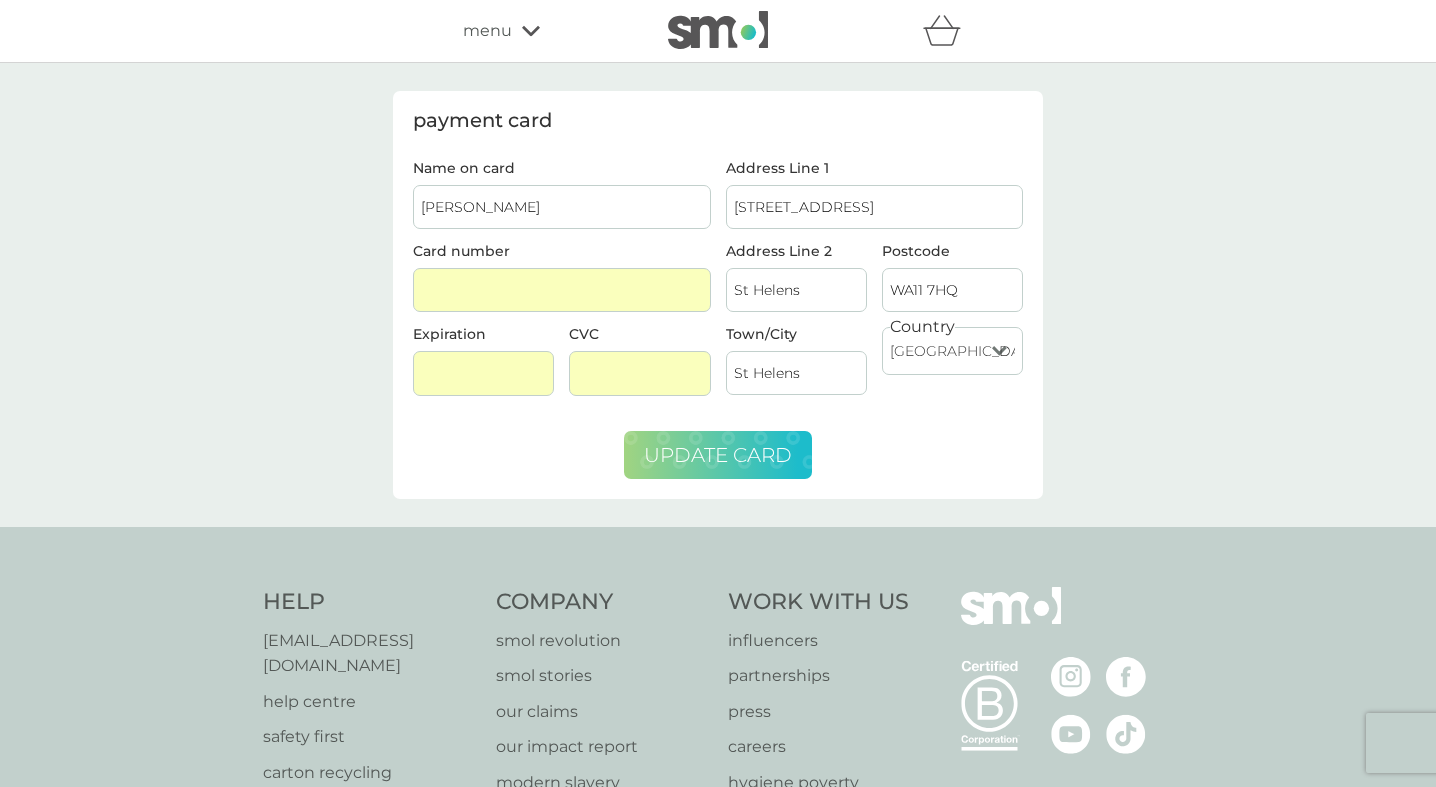 type on "Hannah Bordoni" 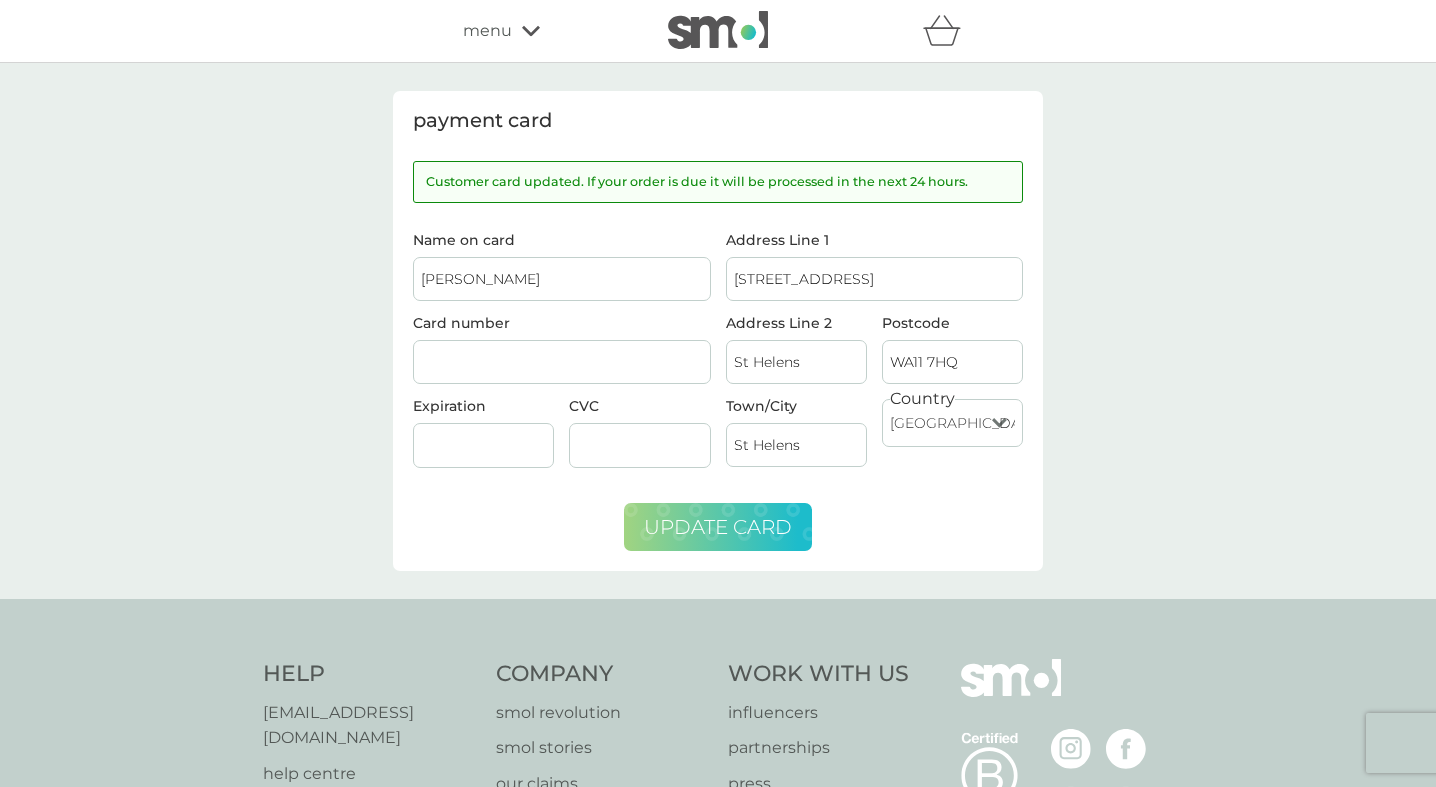 click on "menu" at bounding box center (548, 31) 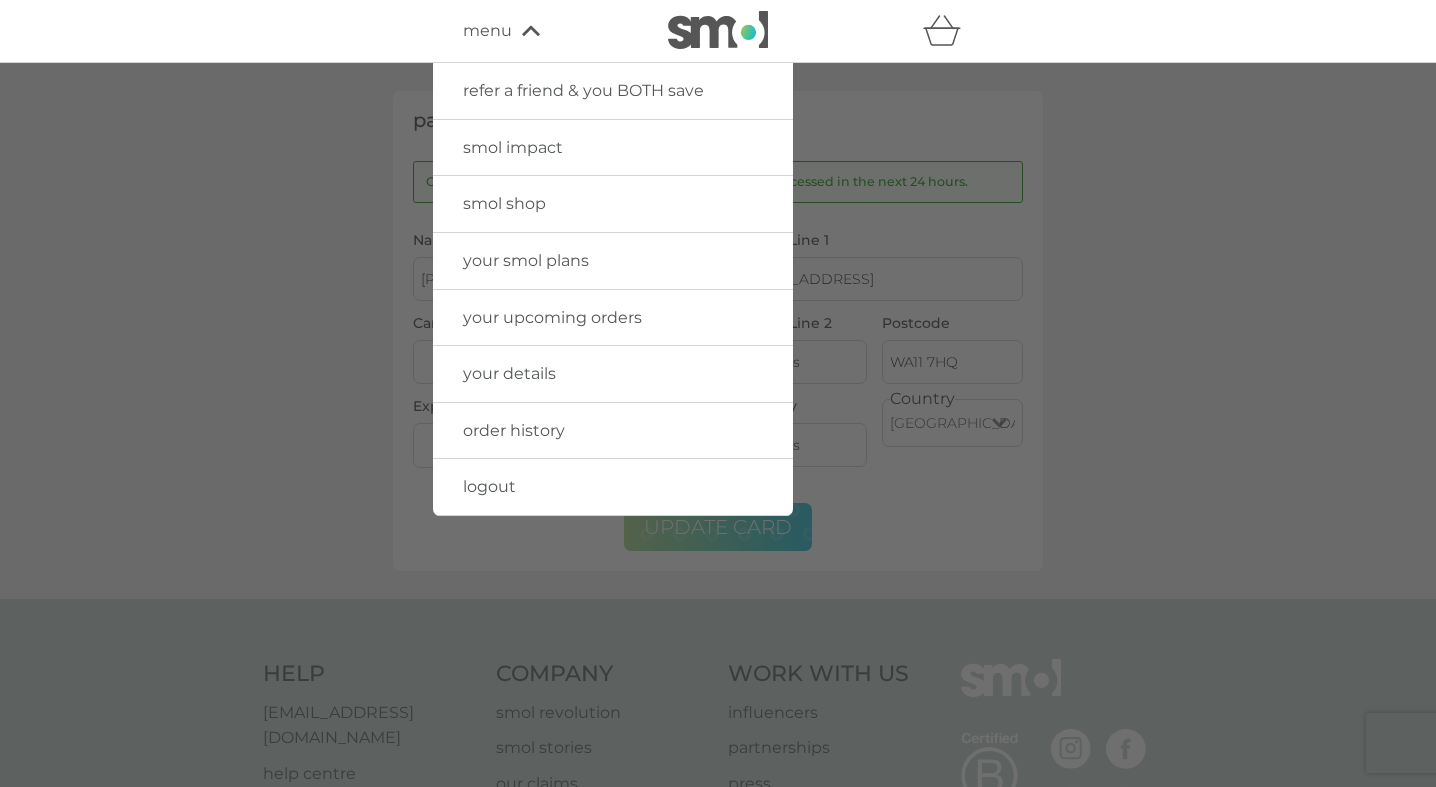 click on "your smol plans" at bounding box center (526, 260) 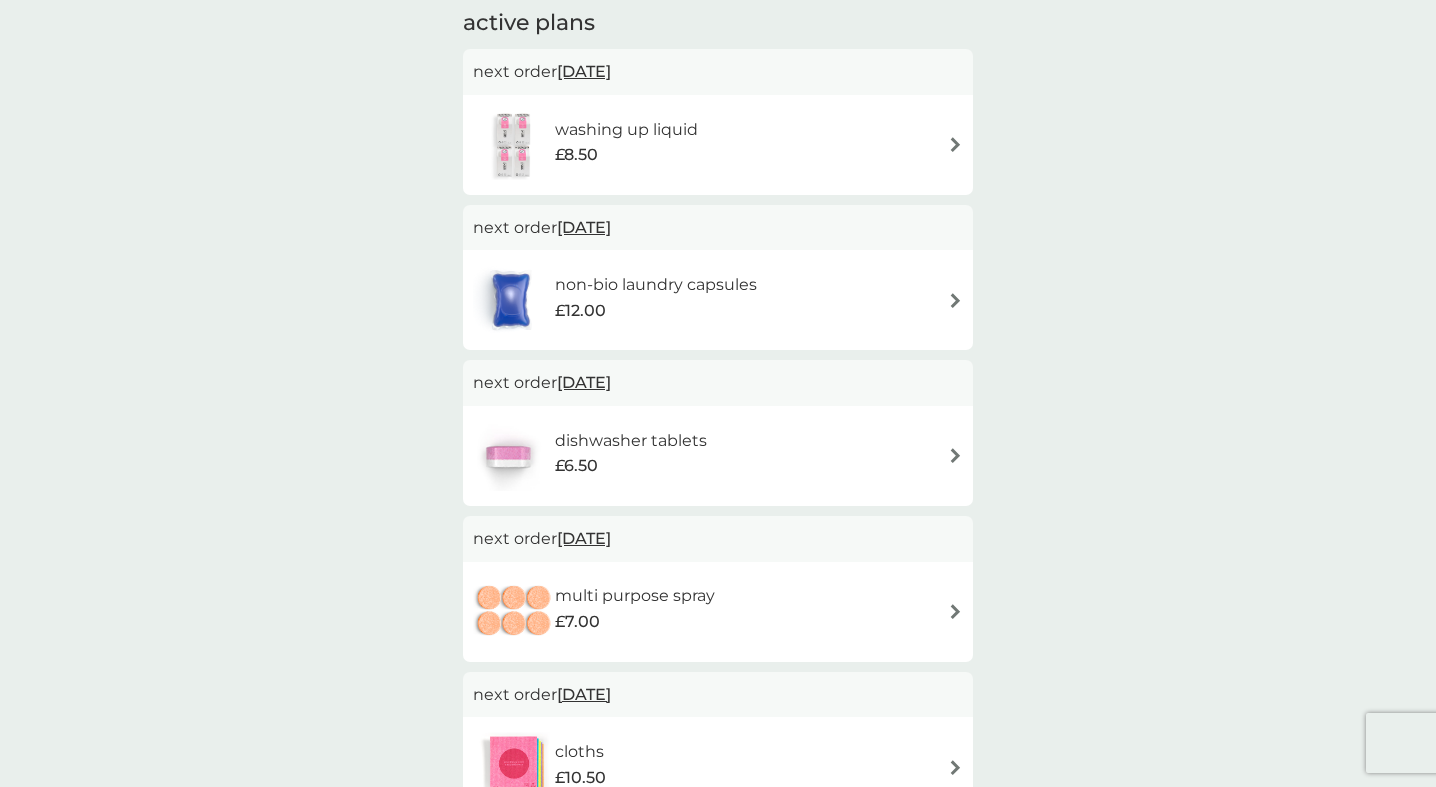 scroll, scrollTop: 383, scrollLeft: 0, axis: vertical 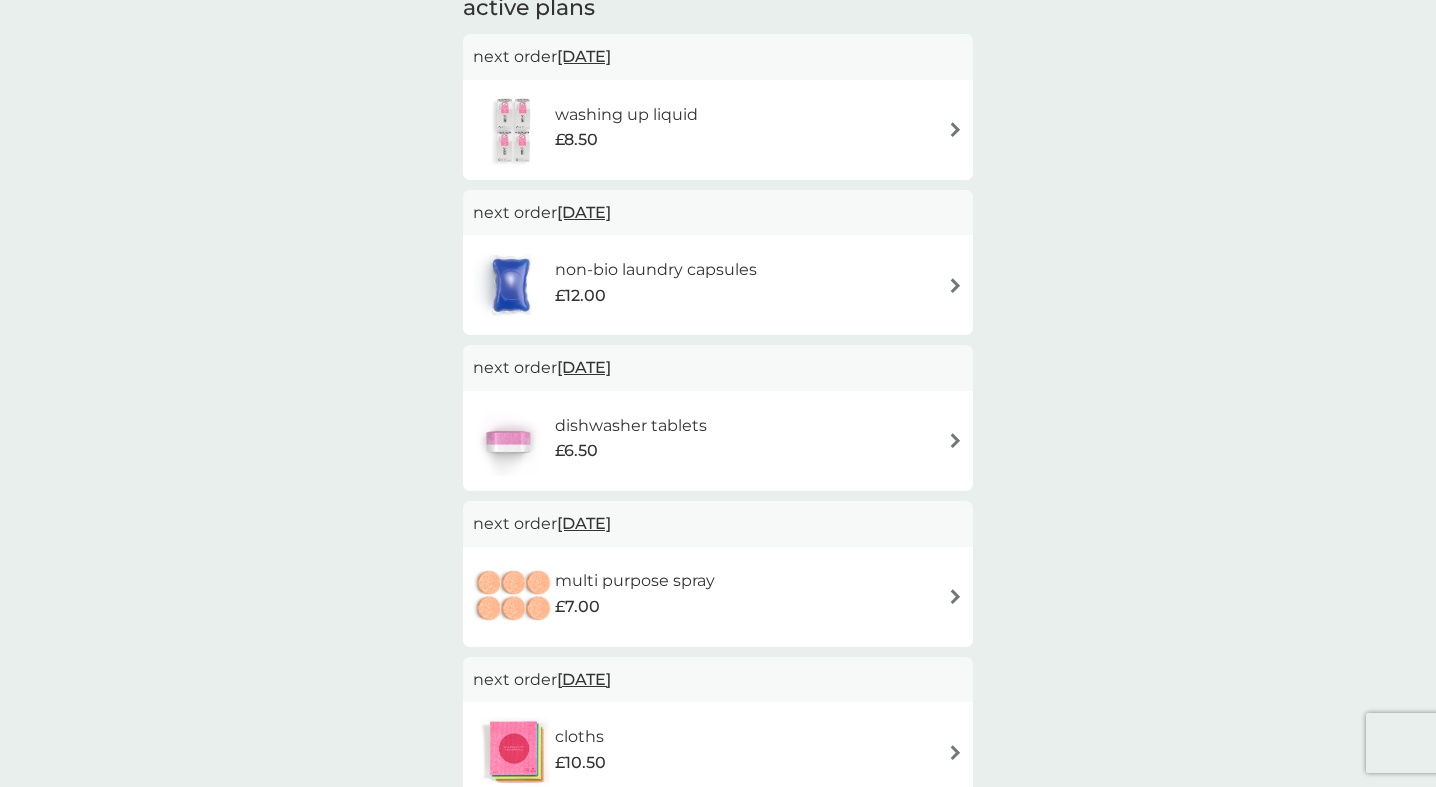 click on "19 Jul 2025" at bounding box center [584, 56] 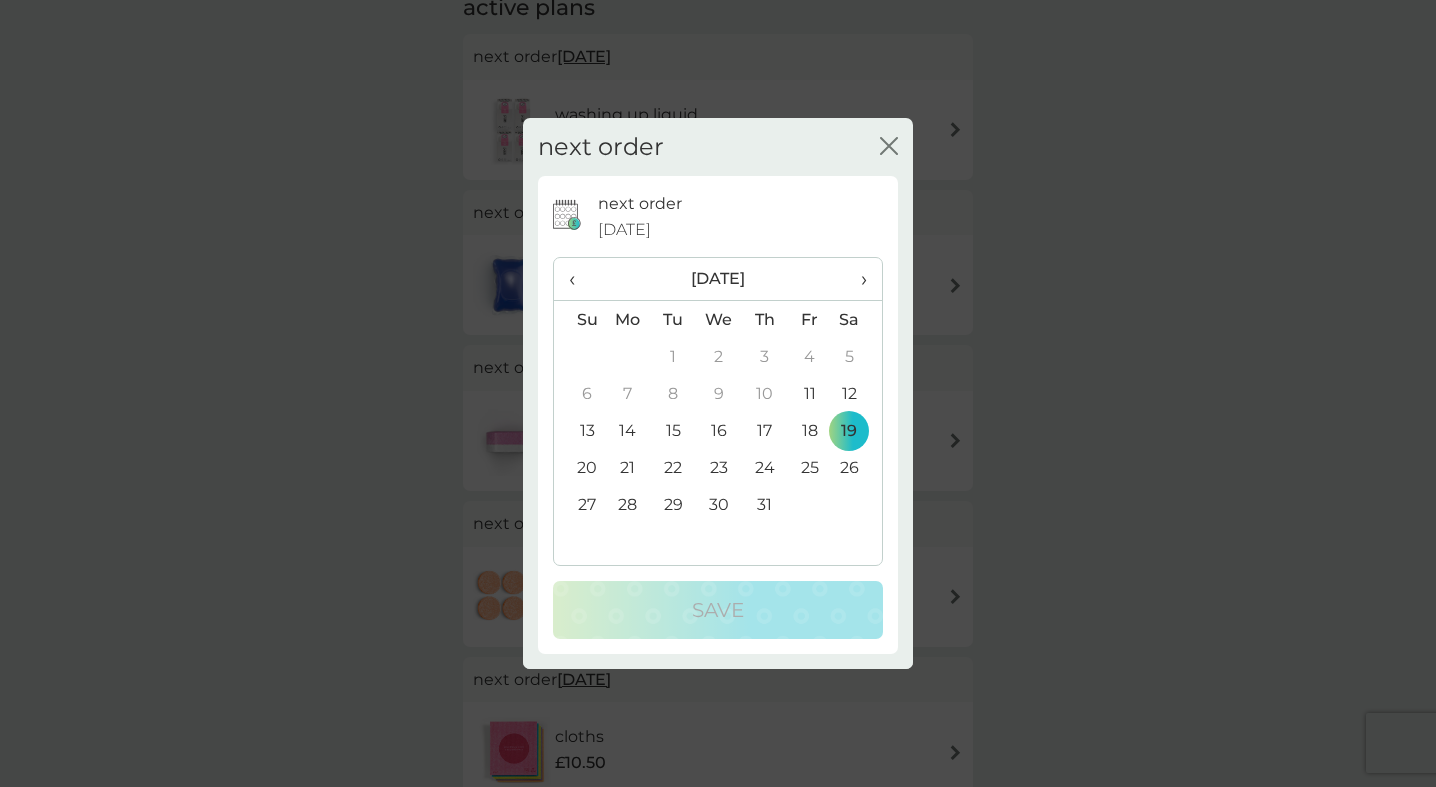 click on "›" at bounding box center [857, 279] 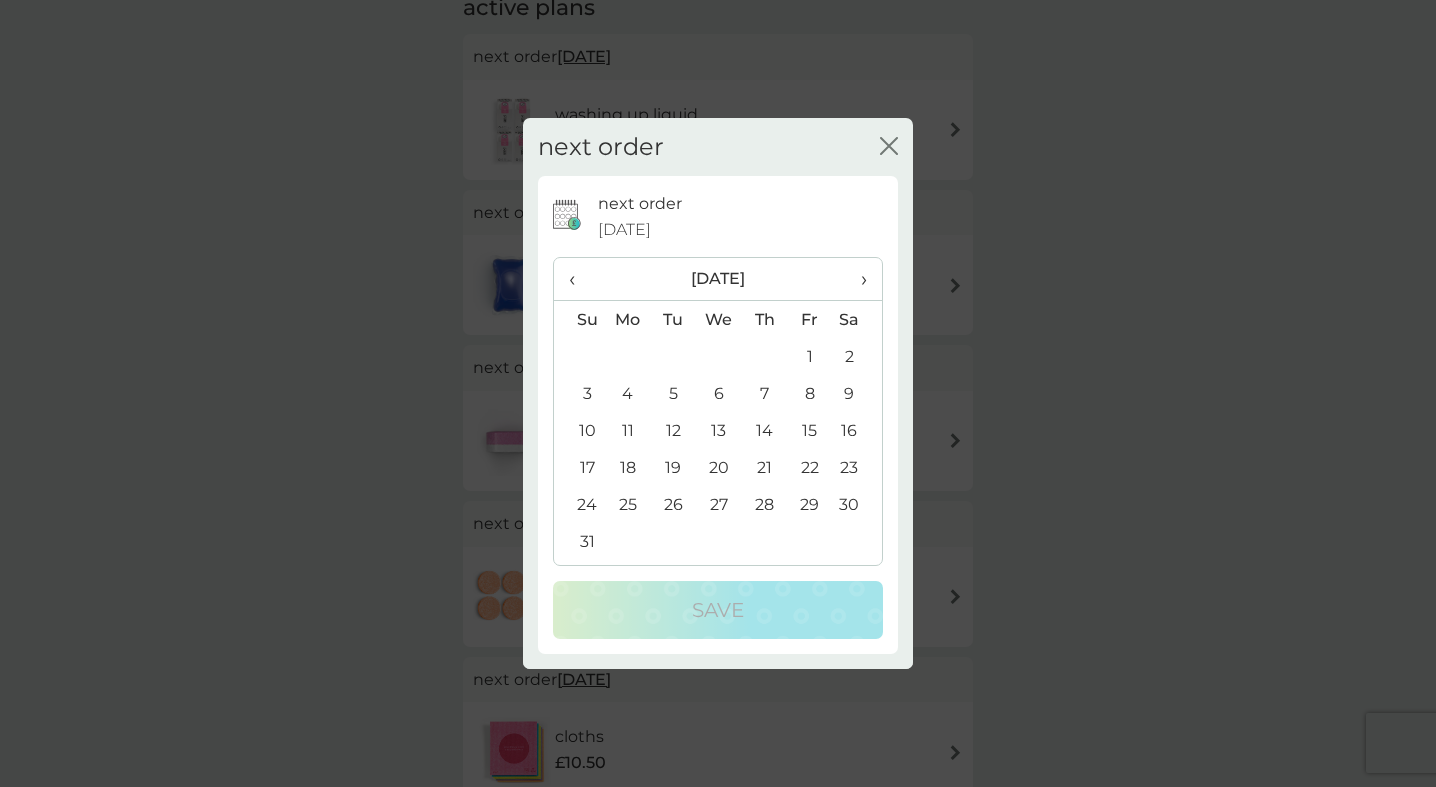click on "›" at bounding box center [857, 279] 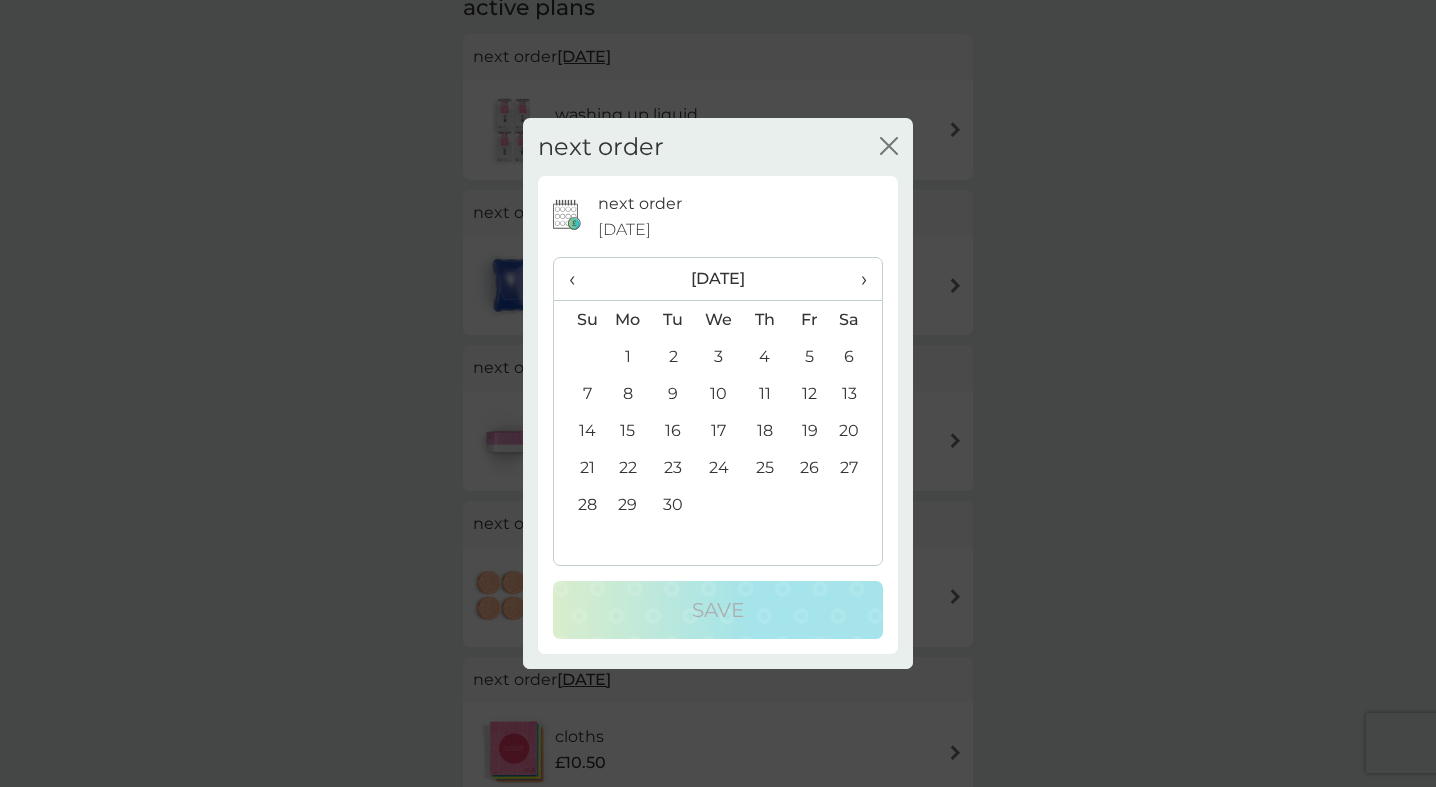 click on "1" at bounding box center [628, 356] 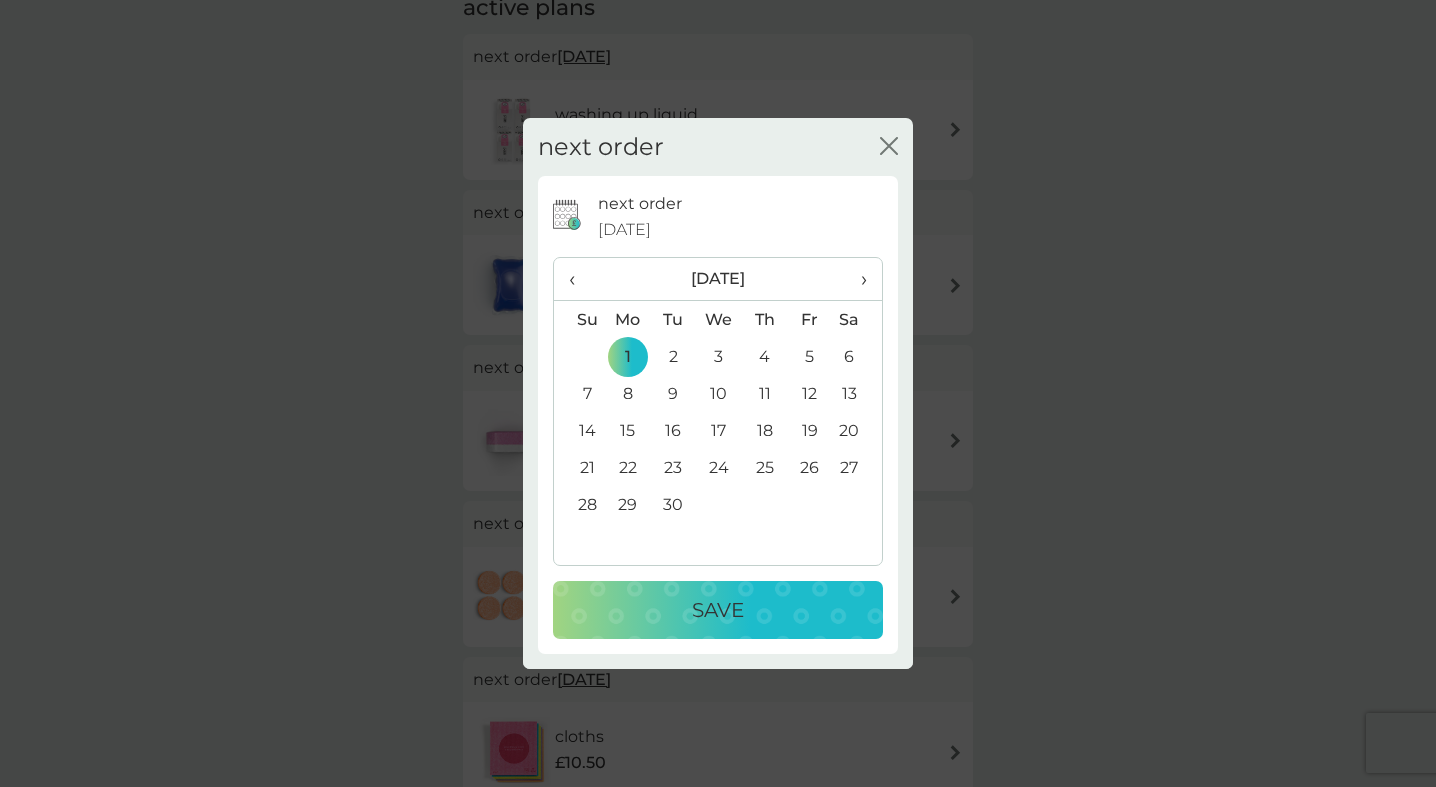click on "Save" at bounding box center (718, 610) 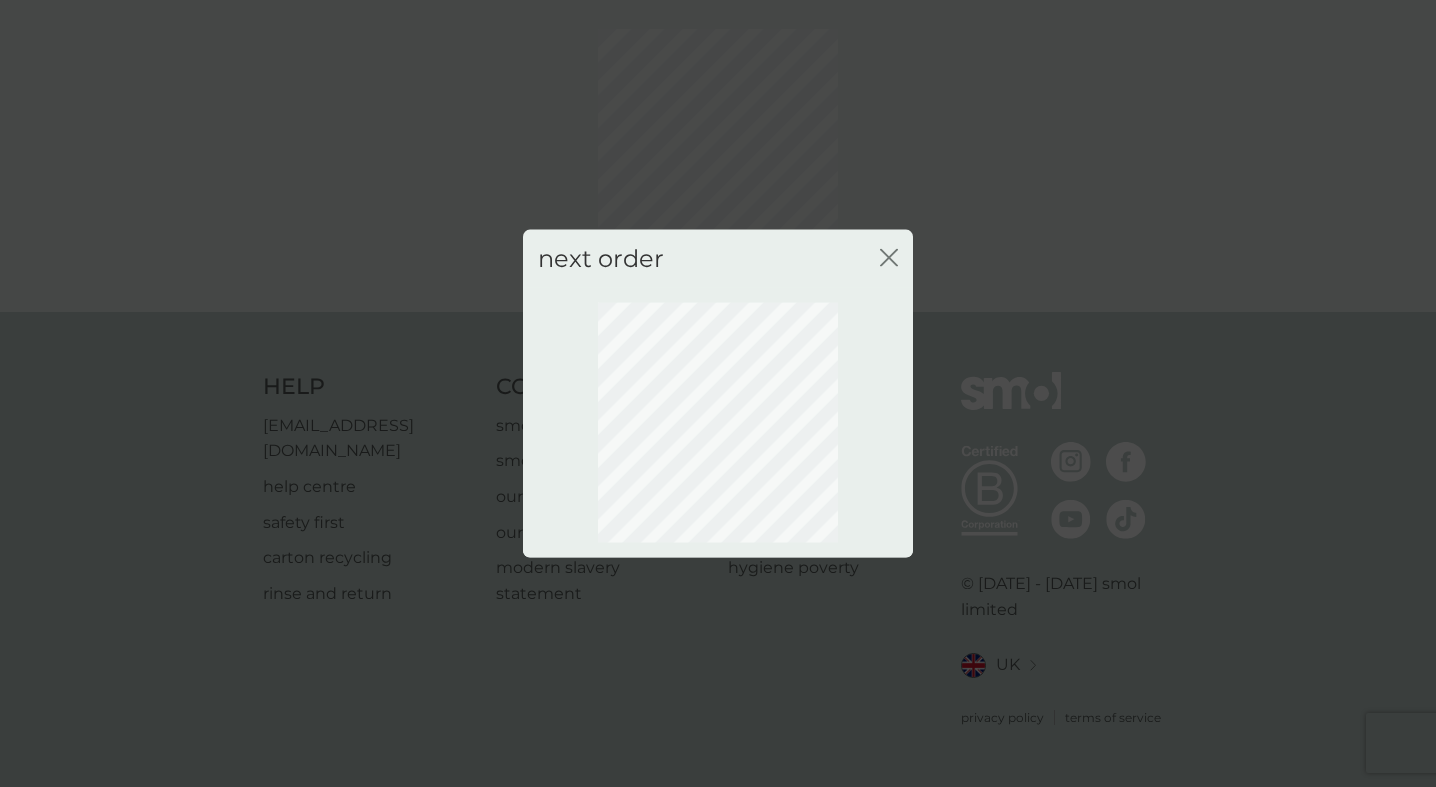 scroll, scrollTop: 50, scrollLeft: 0, axis: vertical 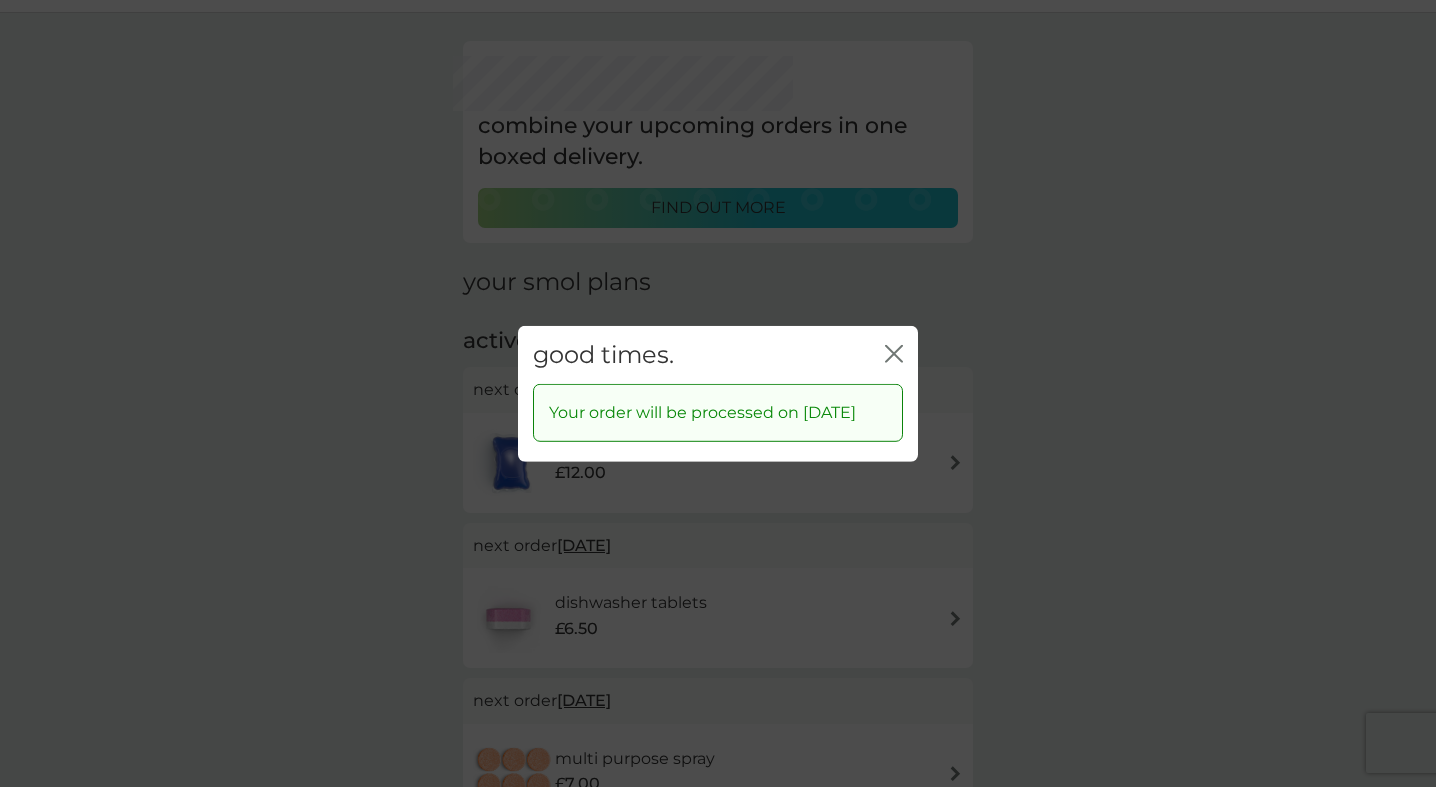 click on "close" 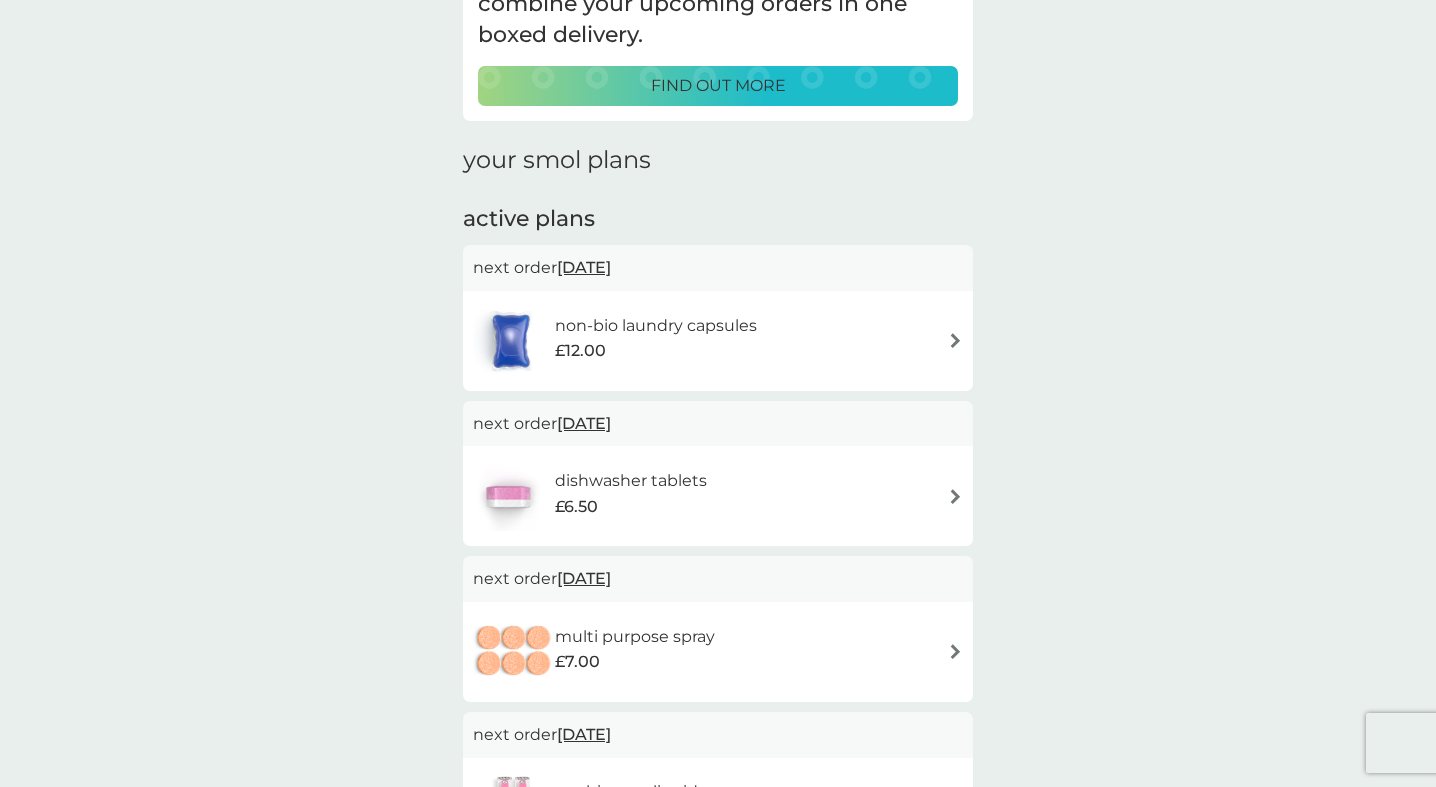 scroll, scrollTop: 175, scrollLeft: 0, axis: vertical 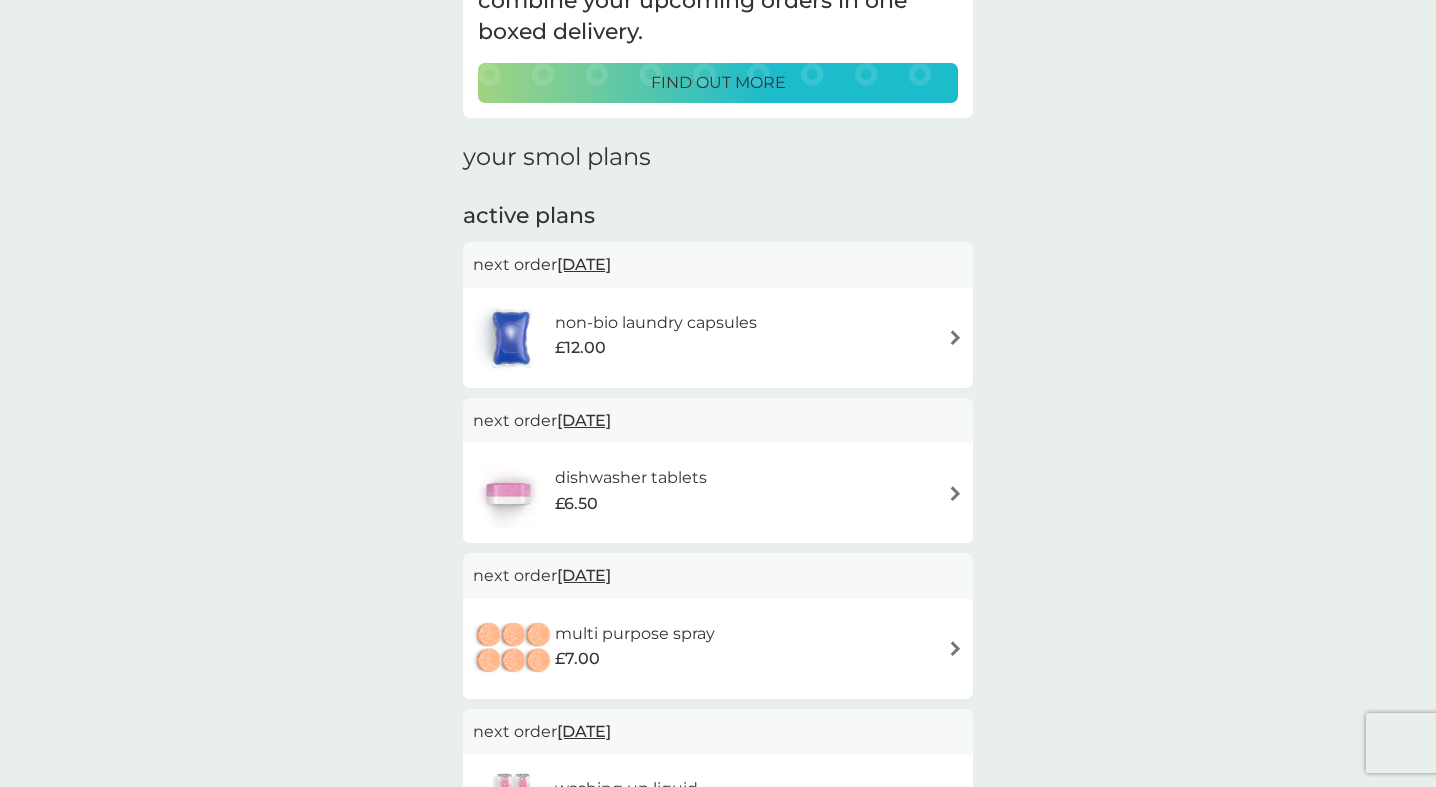 click on "31 Jul 2025" at bounding box center (584, 264) 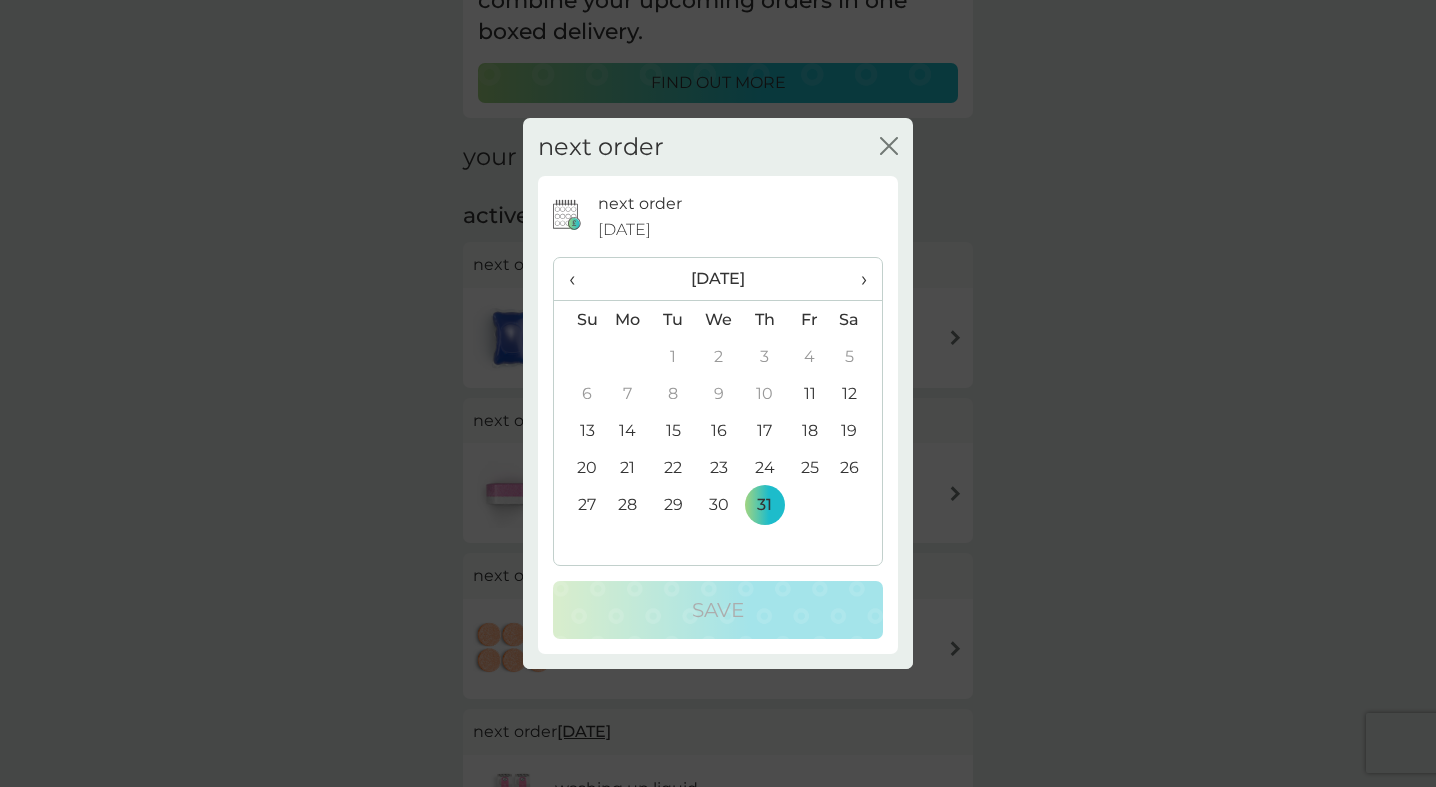 click on "›" at bounding box center [857, 279] 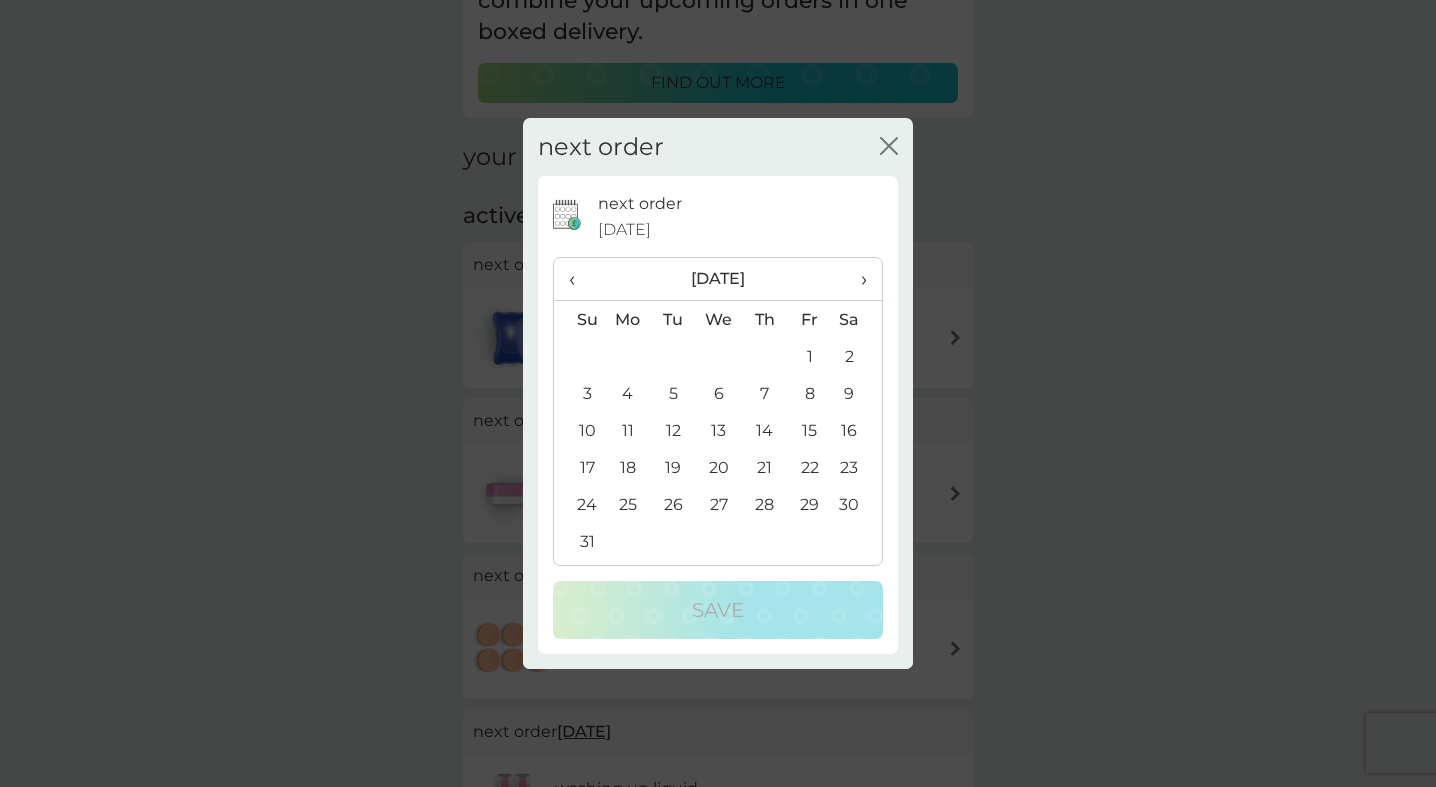 click on "›" at bounding box center [857, 279] 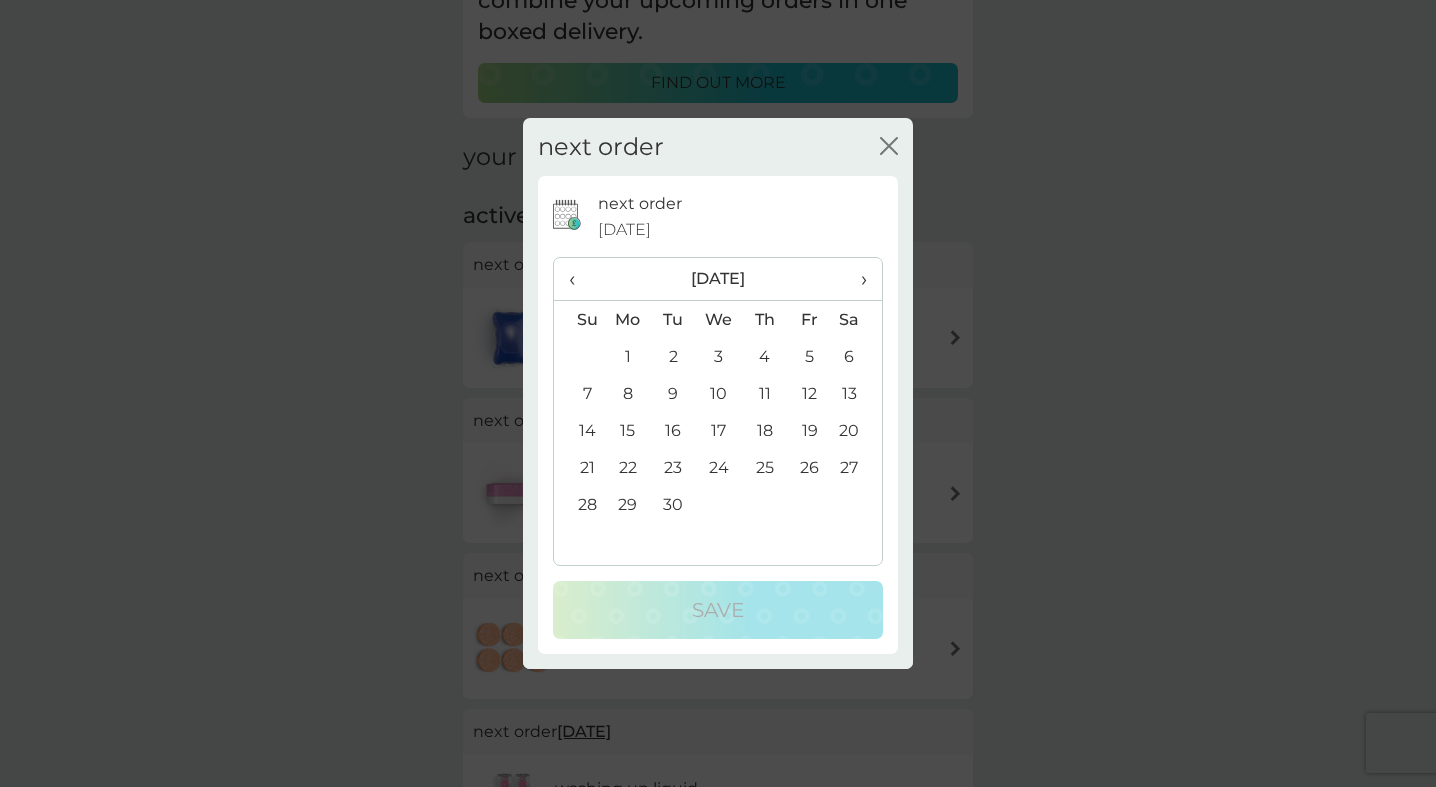 click on "1" at bounding box center (628, 356) 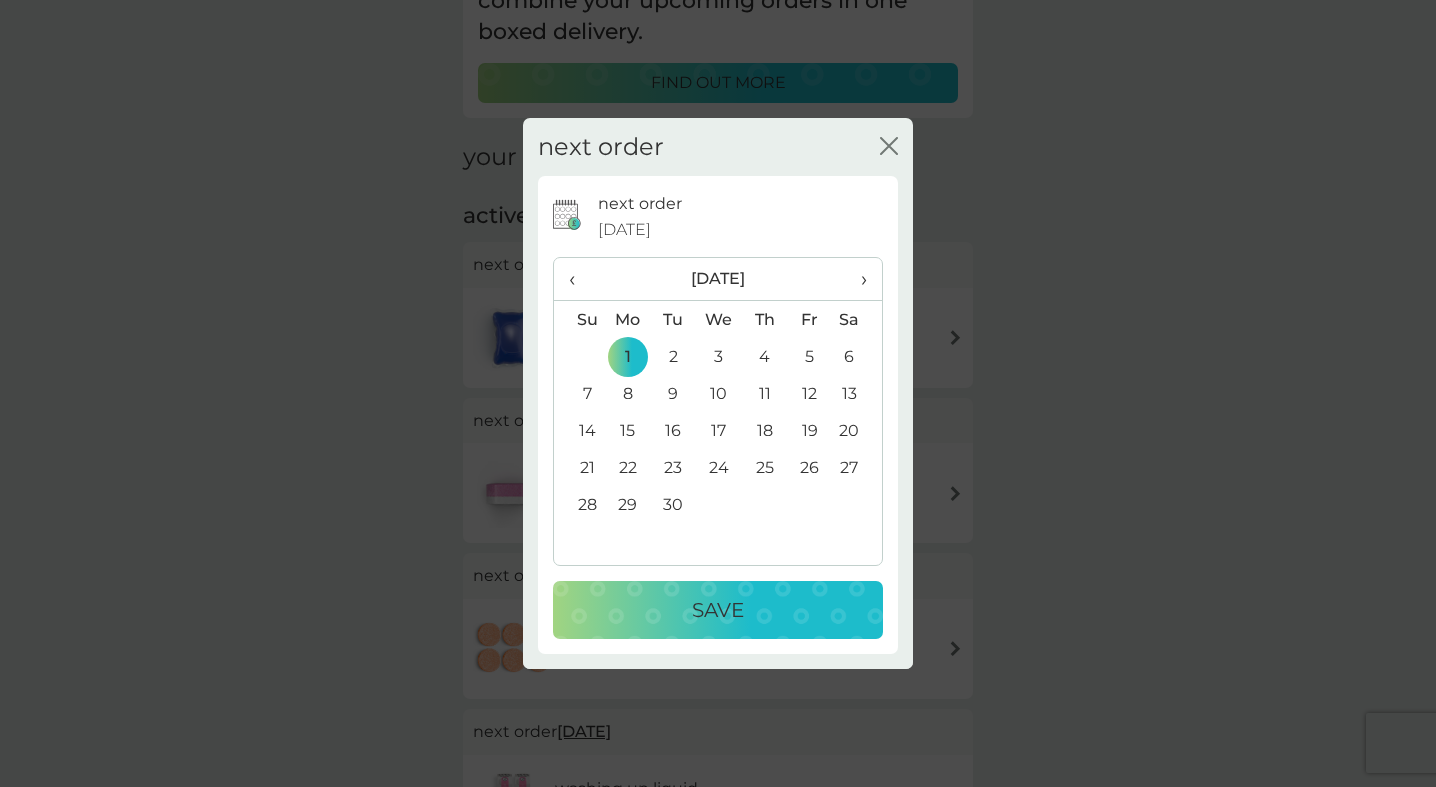 click on "Save" at bounding box center (718, 610) 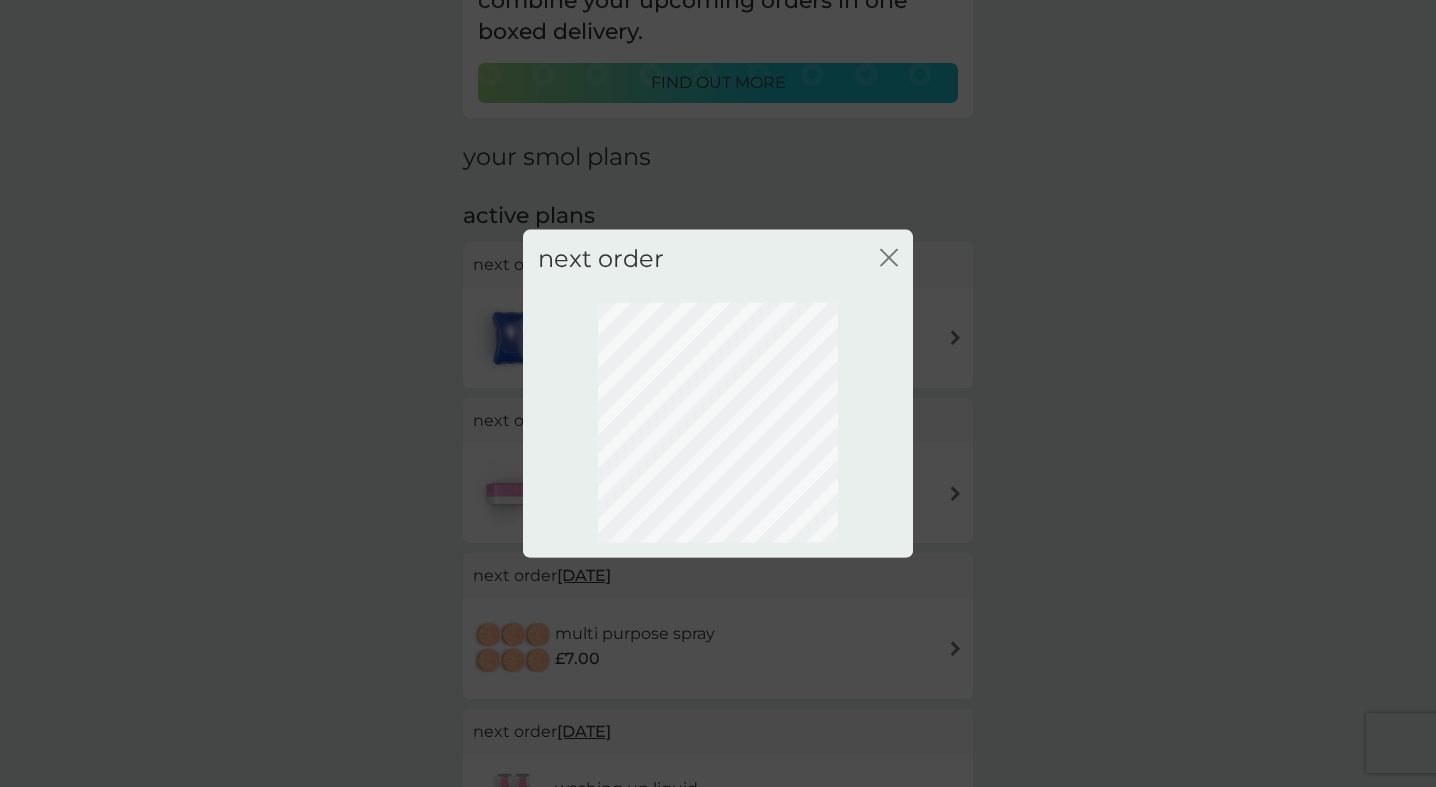 click on "close" 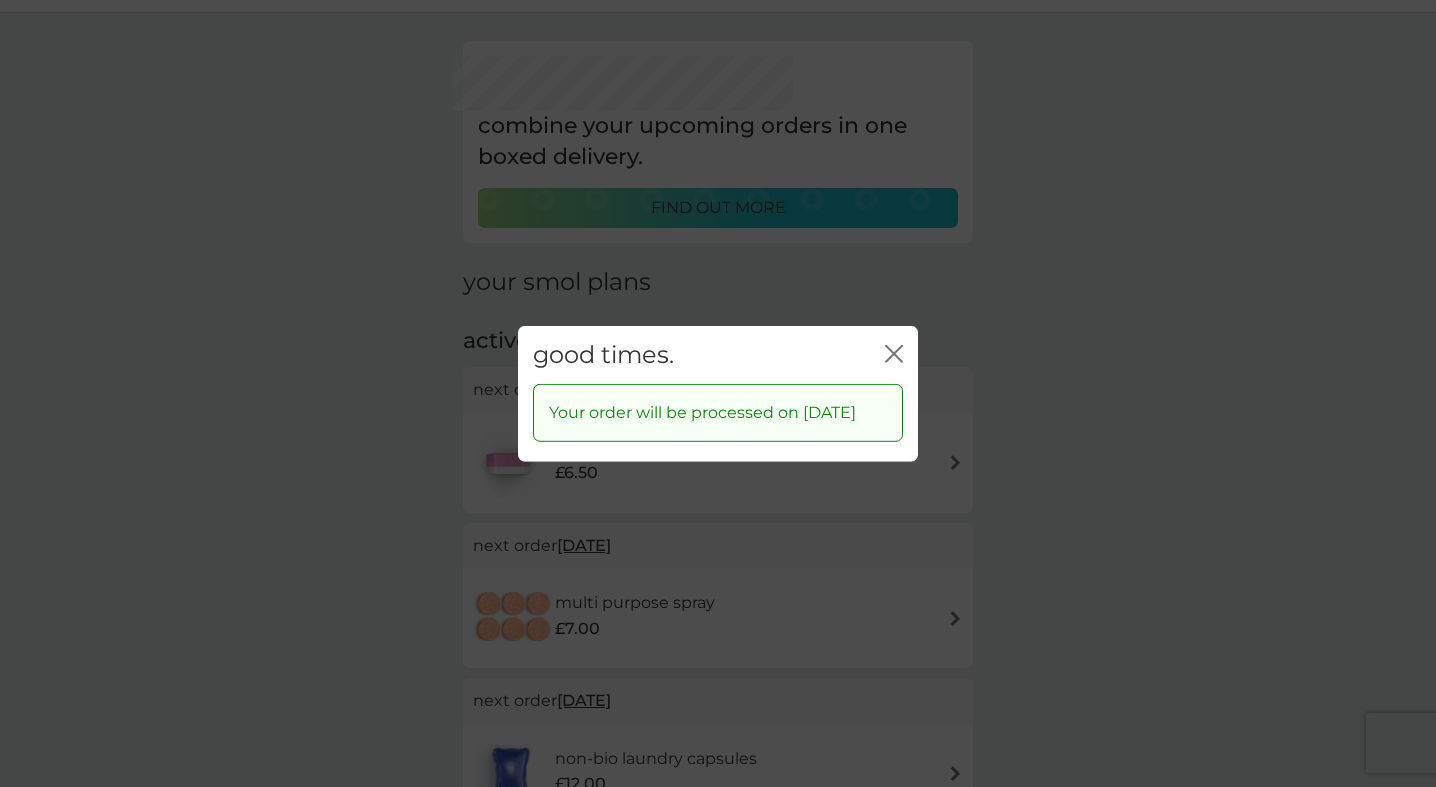 click on "close" 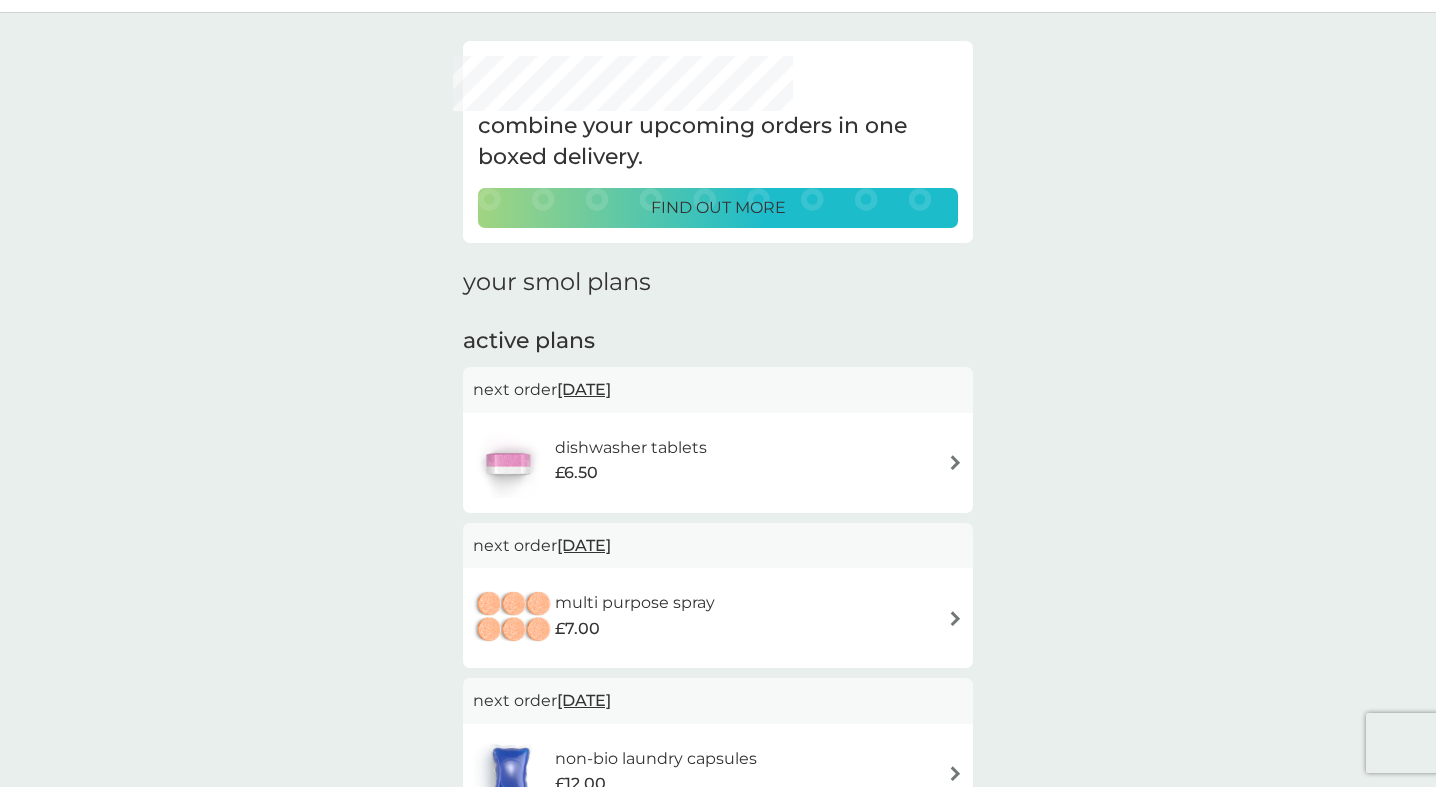 click on "31 Jul 2025" at bounding box center (584, 389) 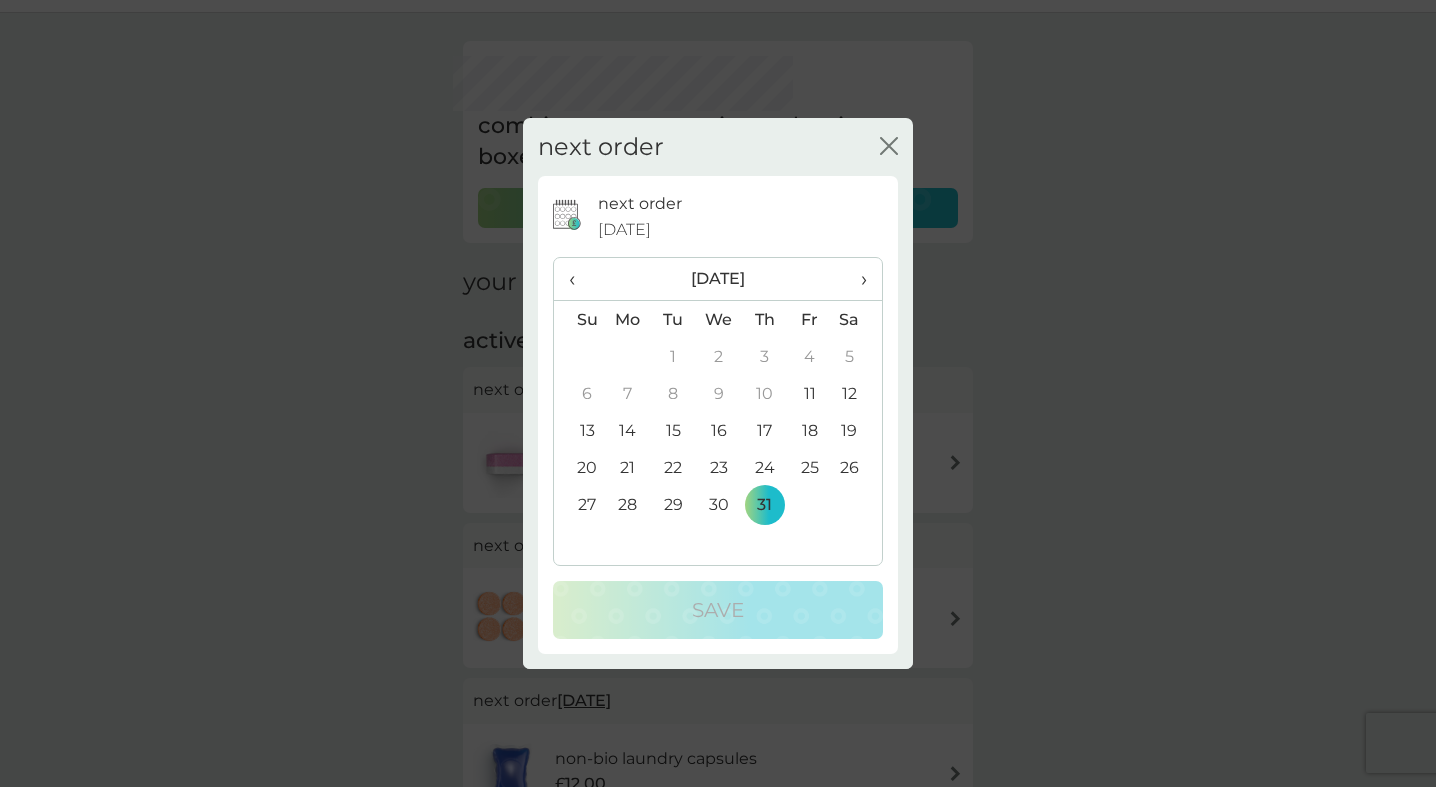 click on "›" at bounding box center [857, 279] 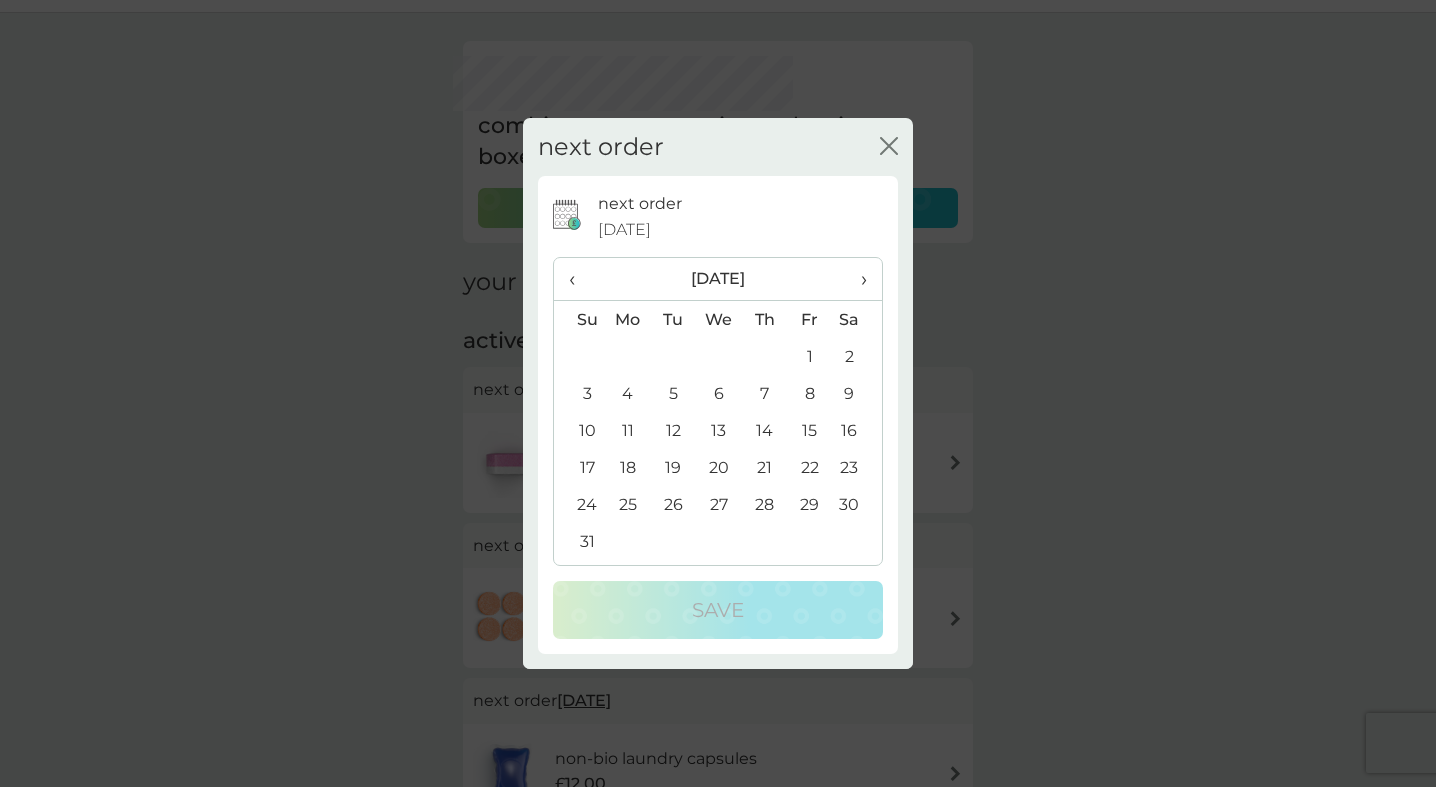 click on "›" at bounding box center [857, 279] 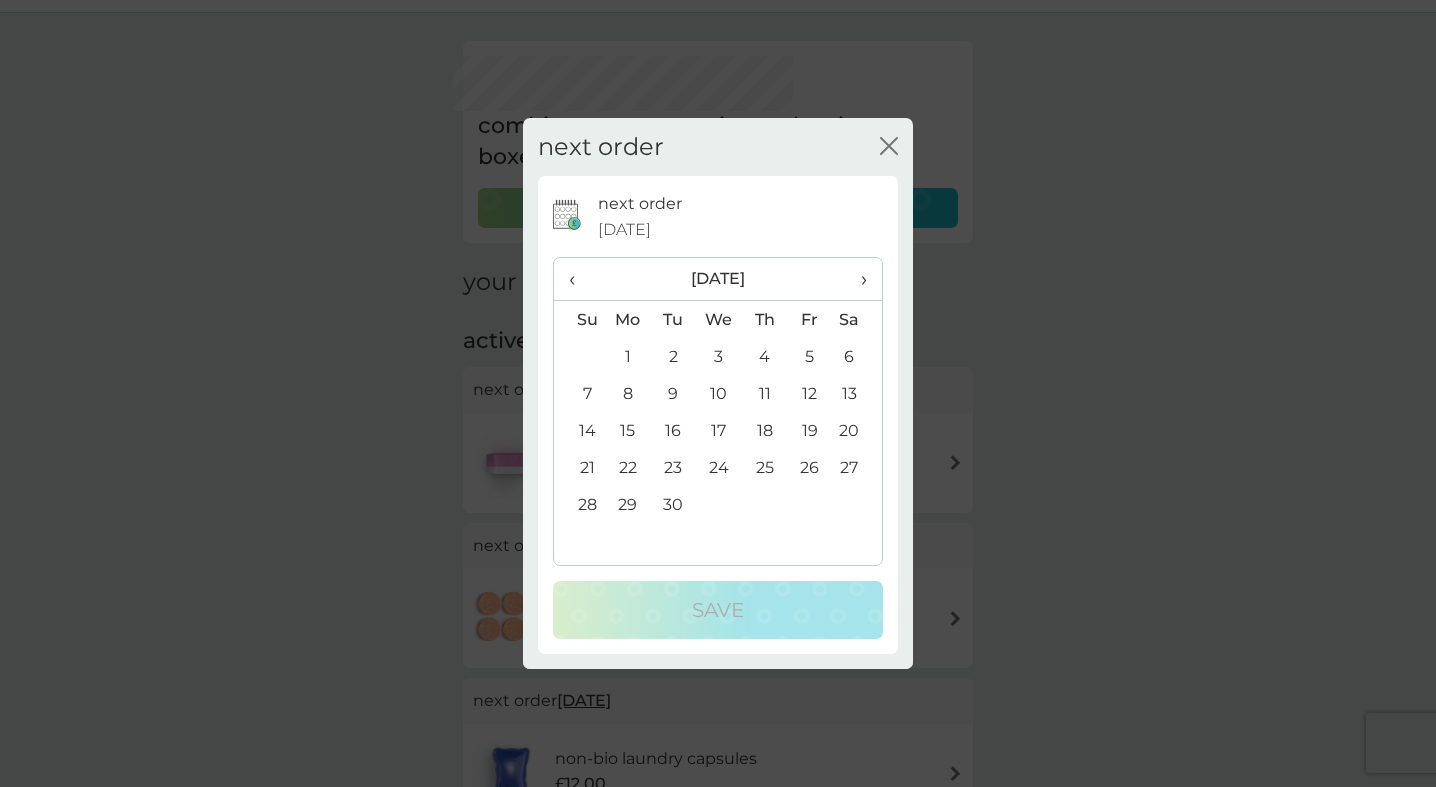 click on "1" at bounding box center [628, 356] 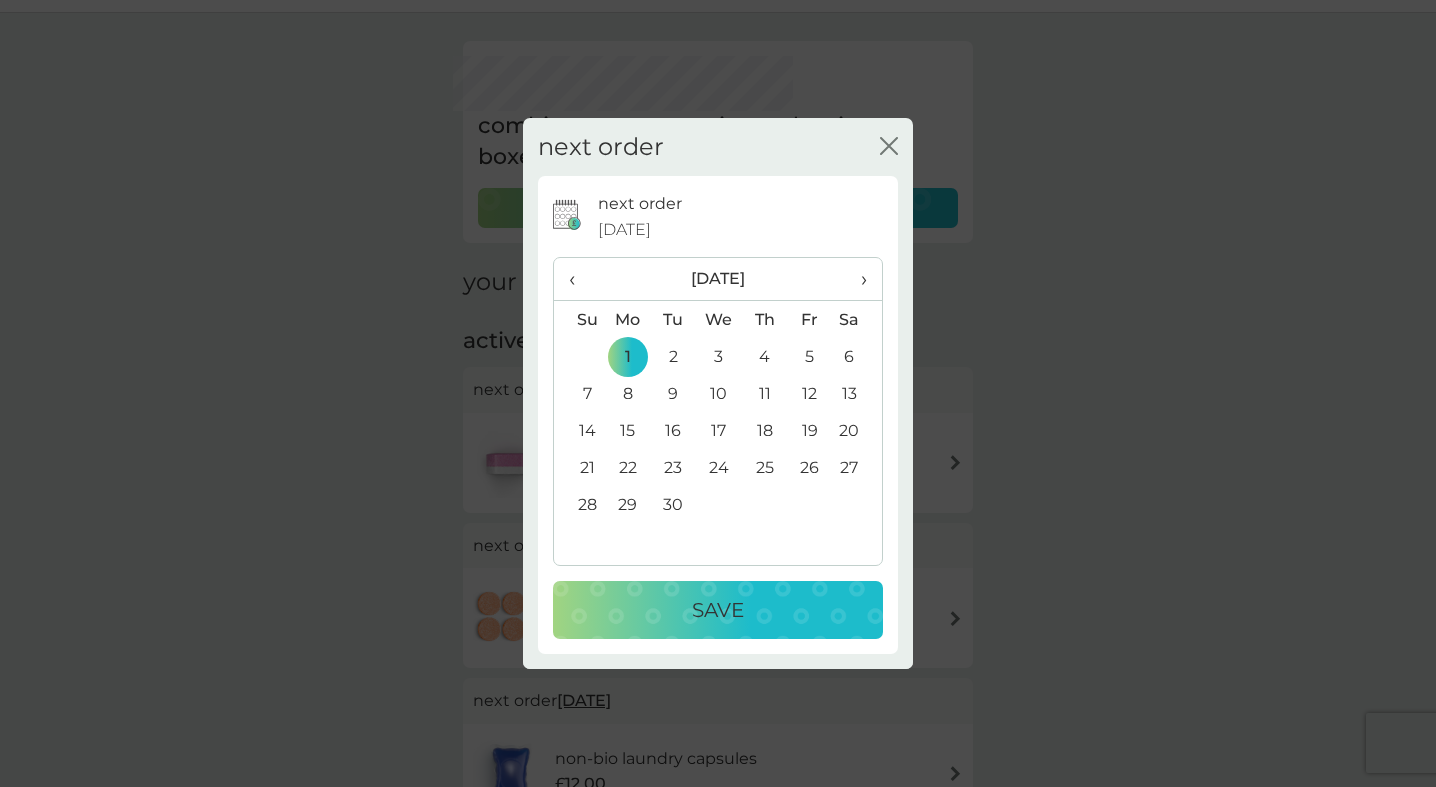 click on "Save" at bounding box center (718, 610) 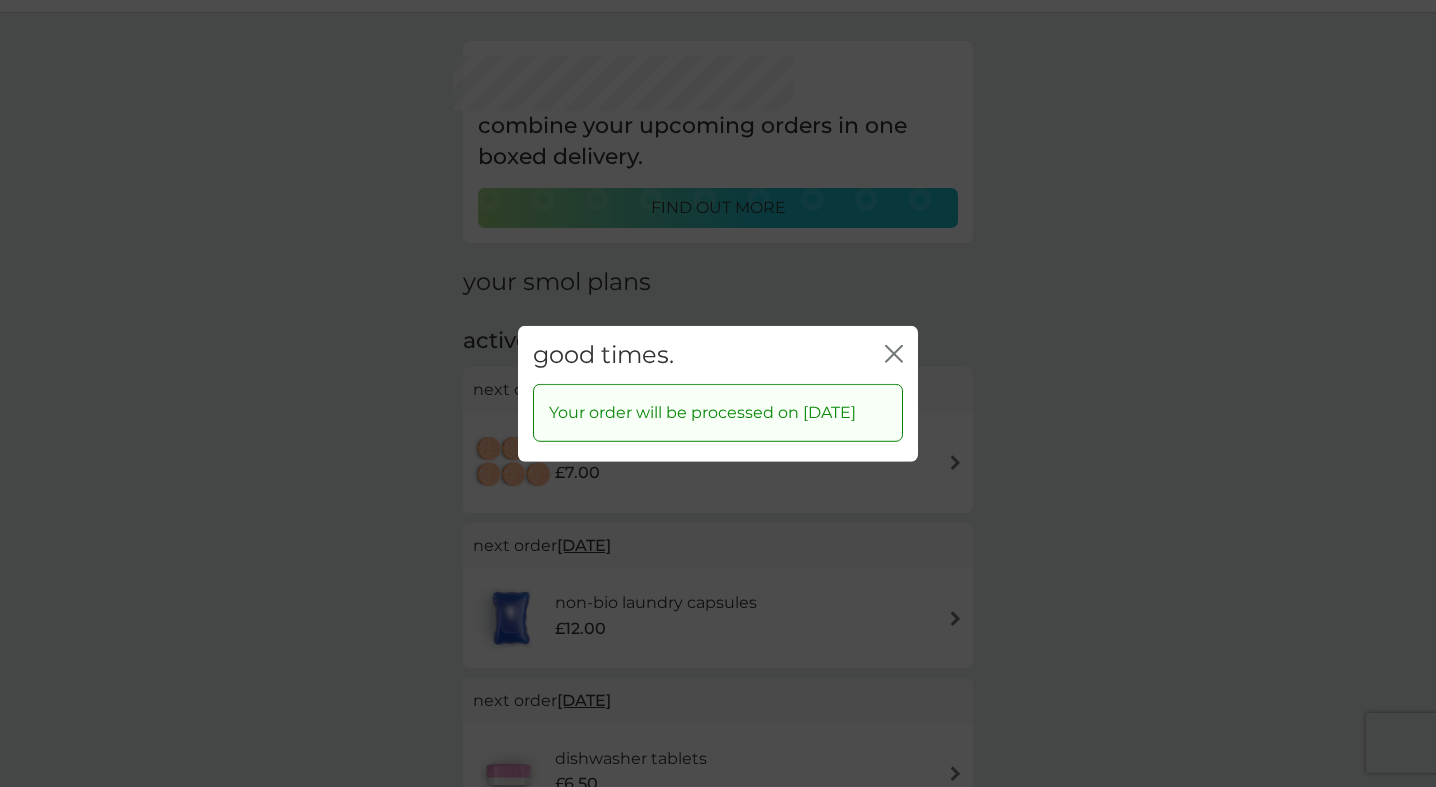 click on "close" 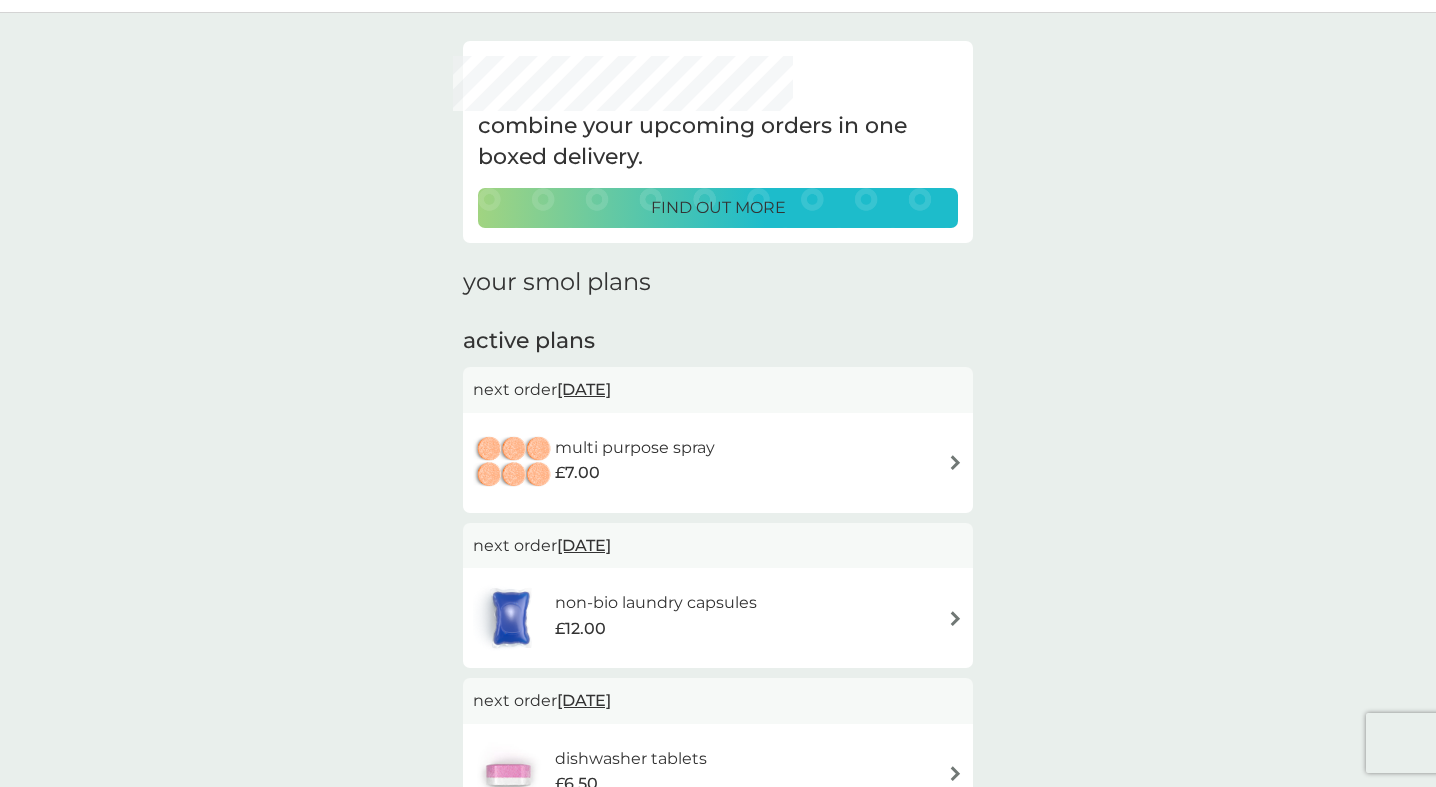click on "31 Jul 2025" at bounding box center (584, 389) 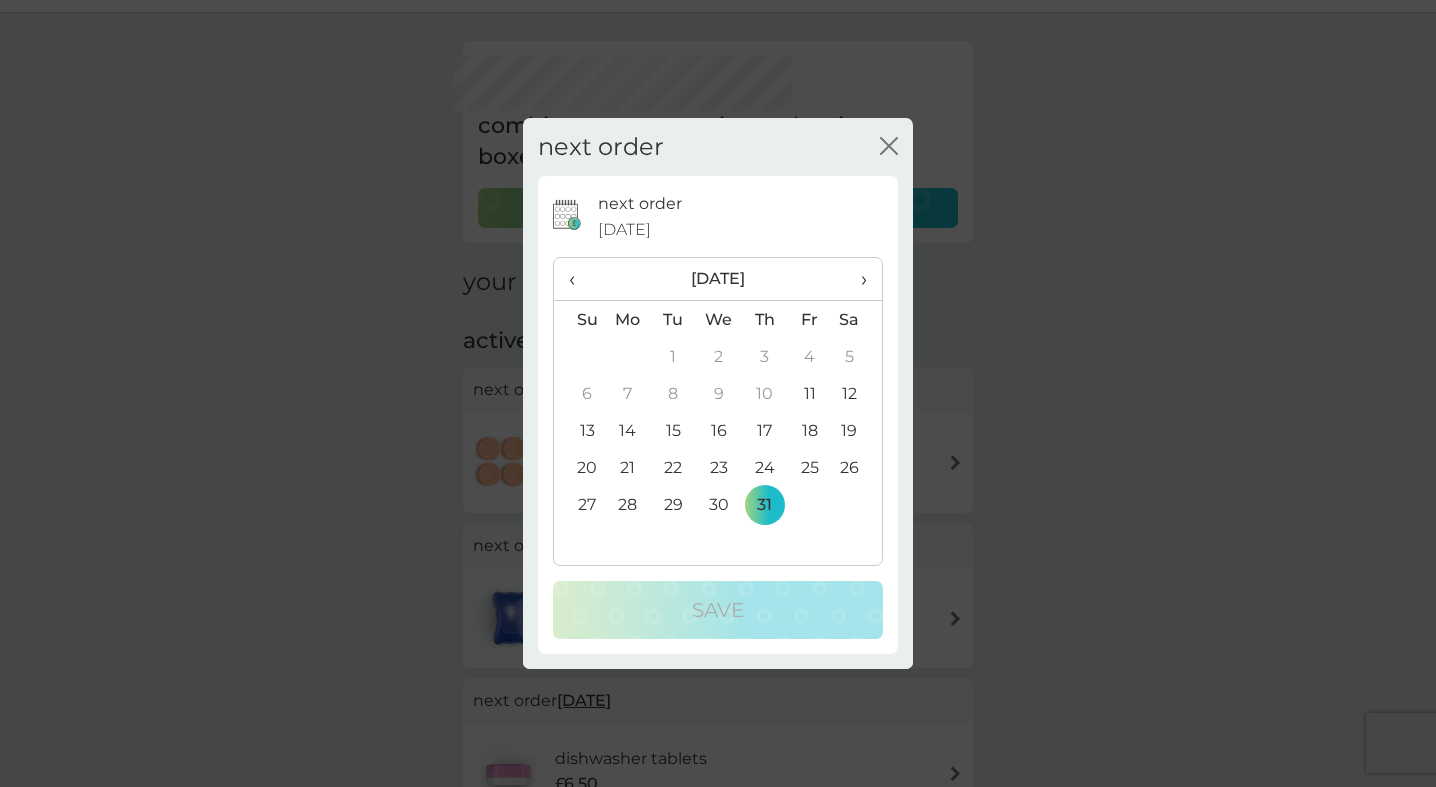 click on "›" at bounding box center [857, 279] 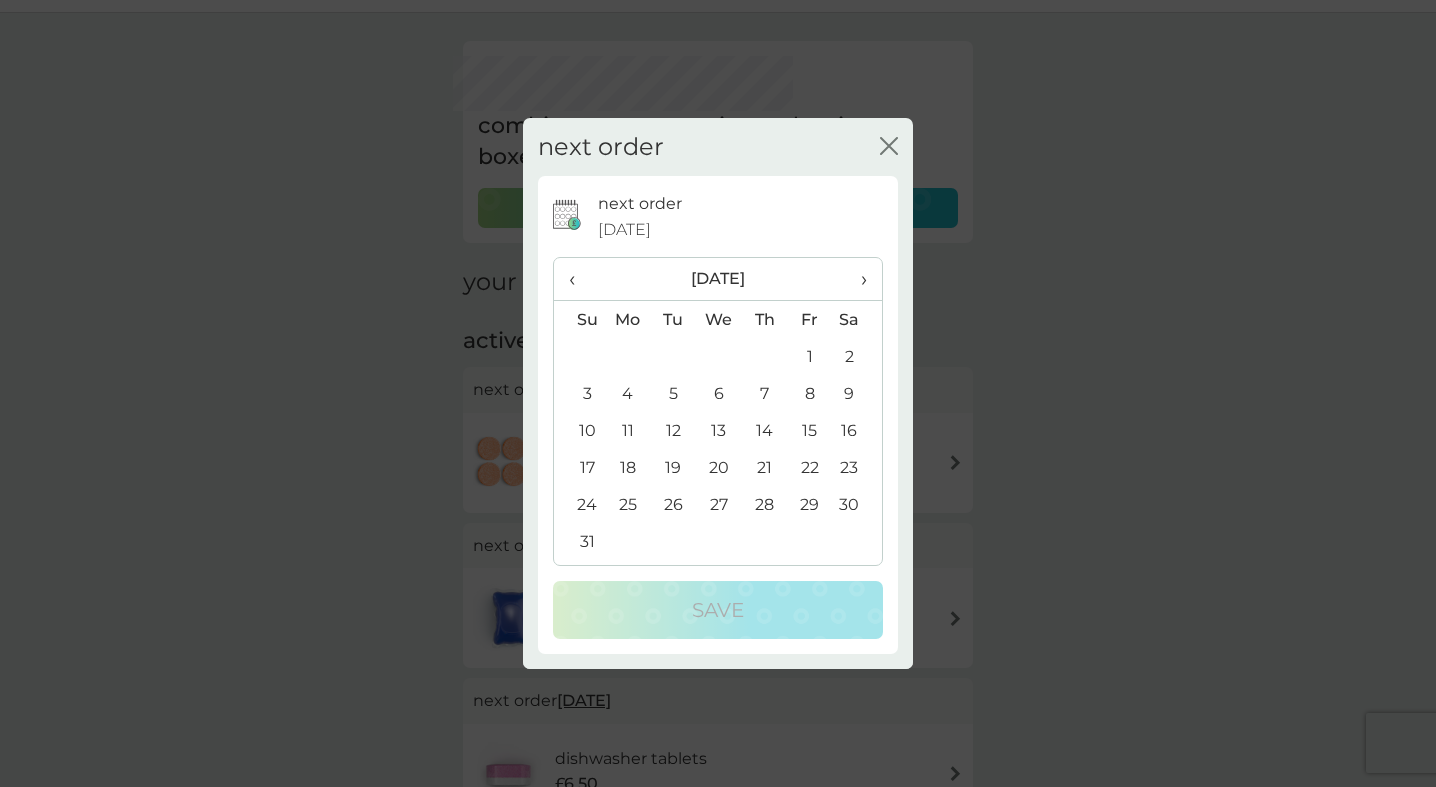click on "›" at bounding box center (857, 279) 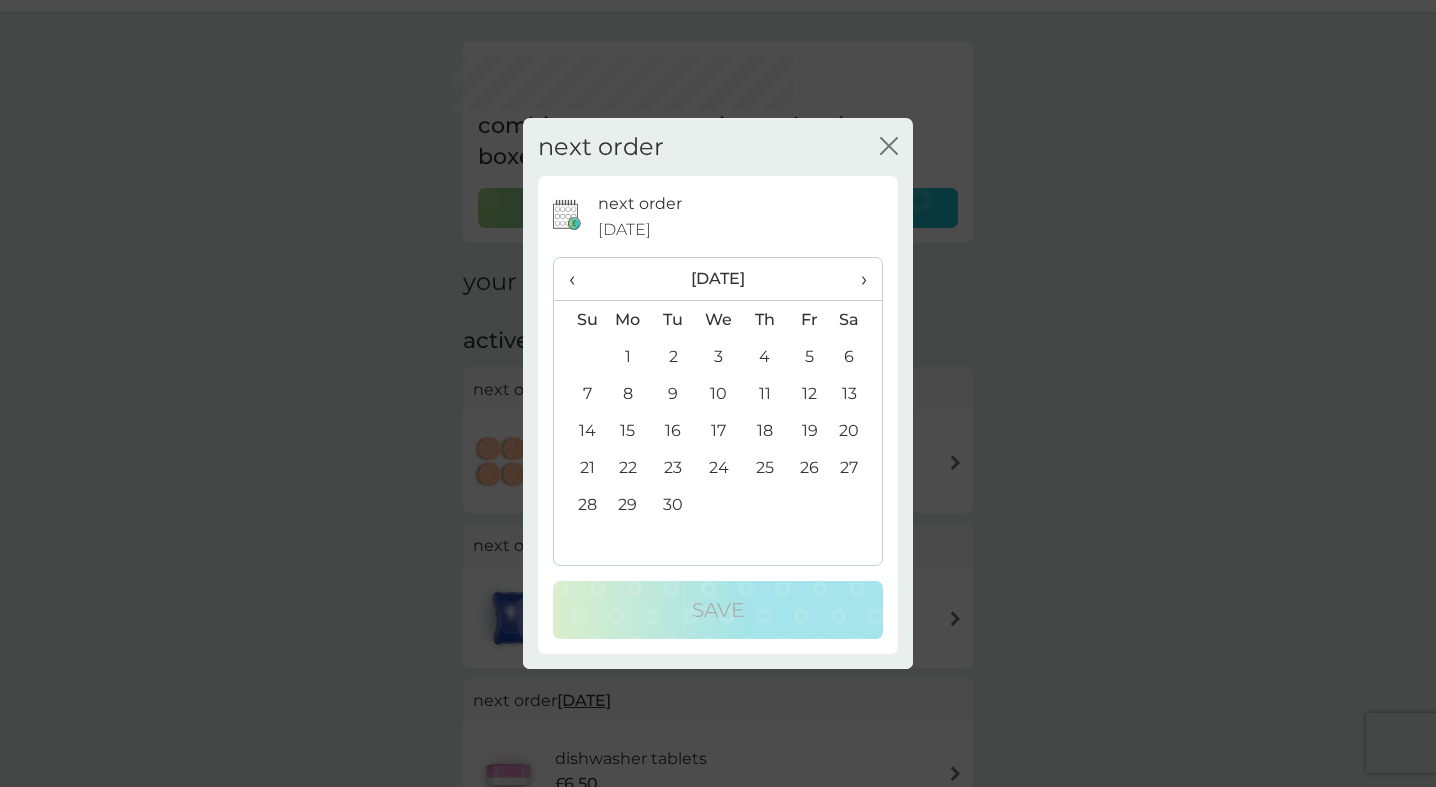 click on "1" at bounding box center [628, 356] 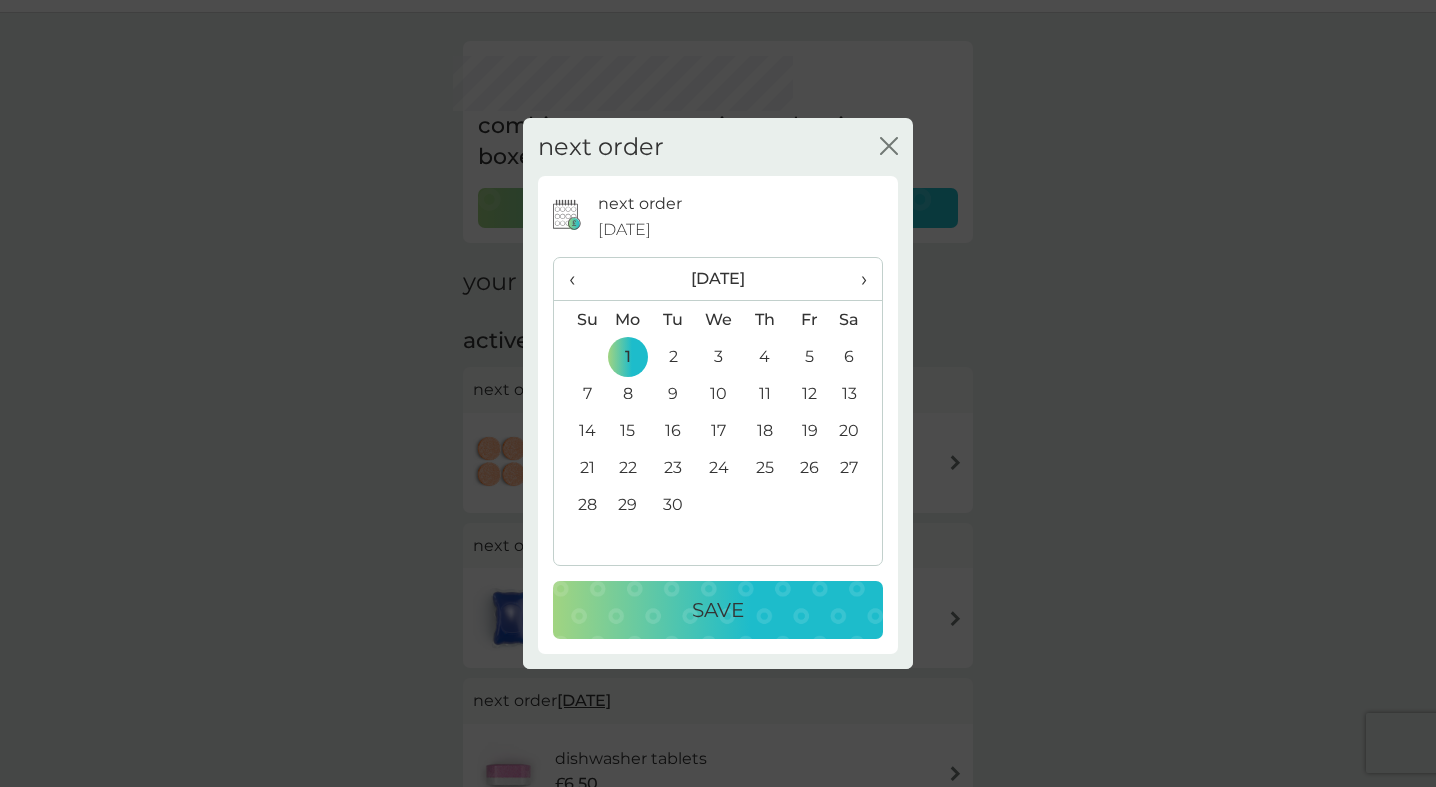 click on "Save" at bounding box center (718, 610) 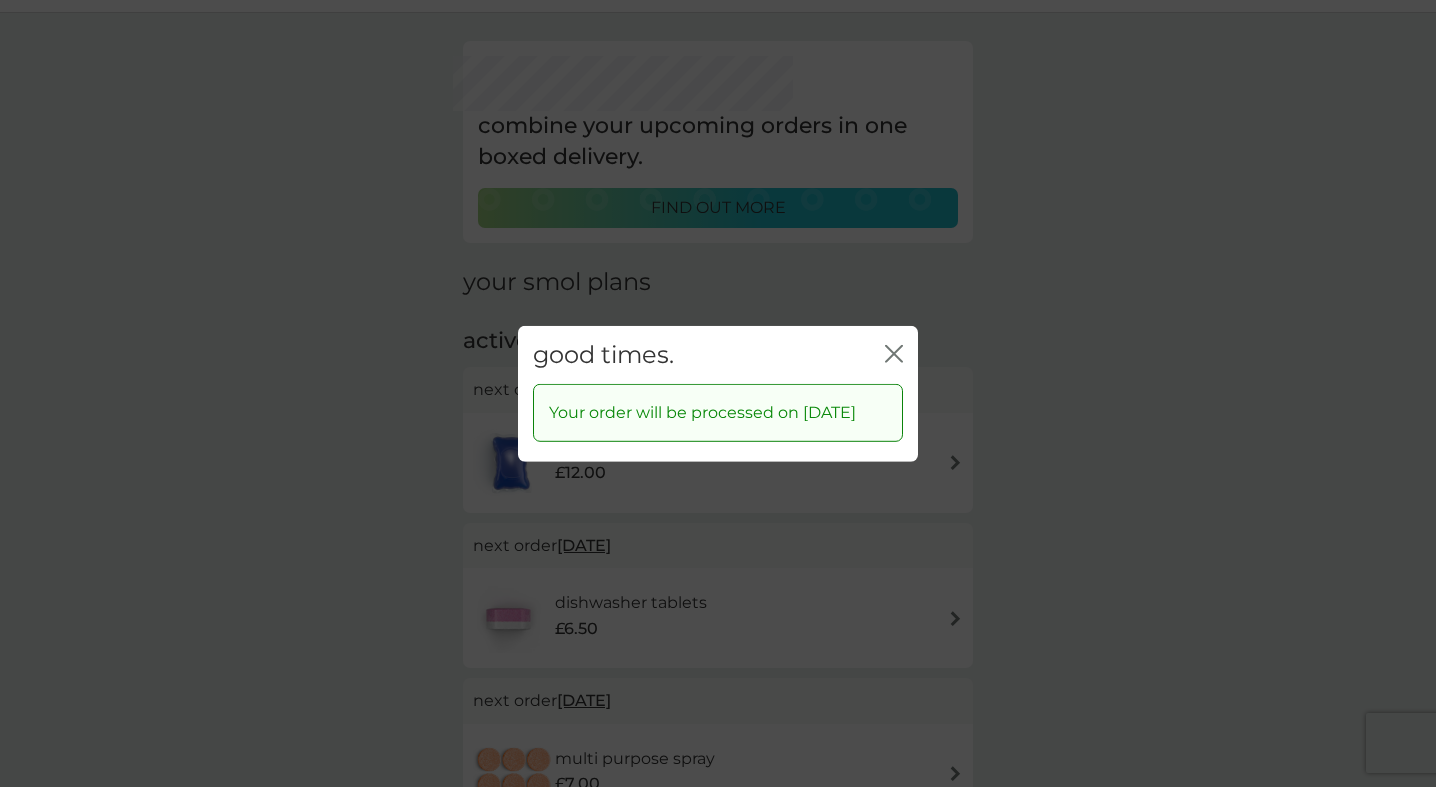 click on "close" 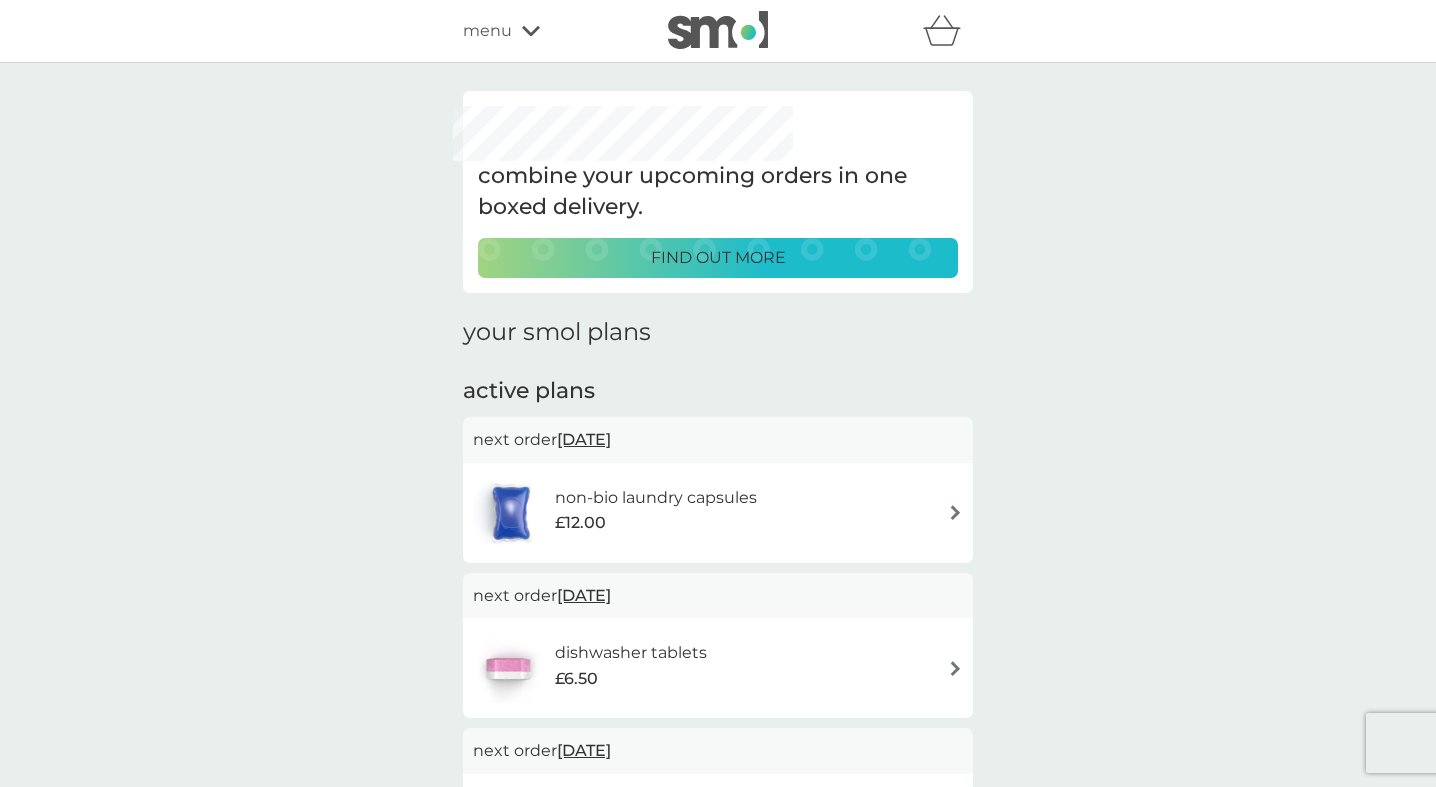 scroll, scrollTop: 0, scrollLeft: 0, axis: both 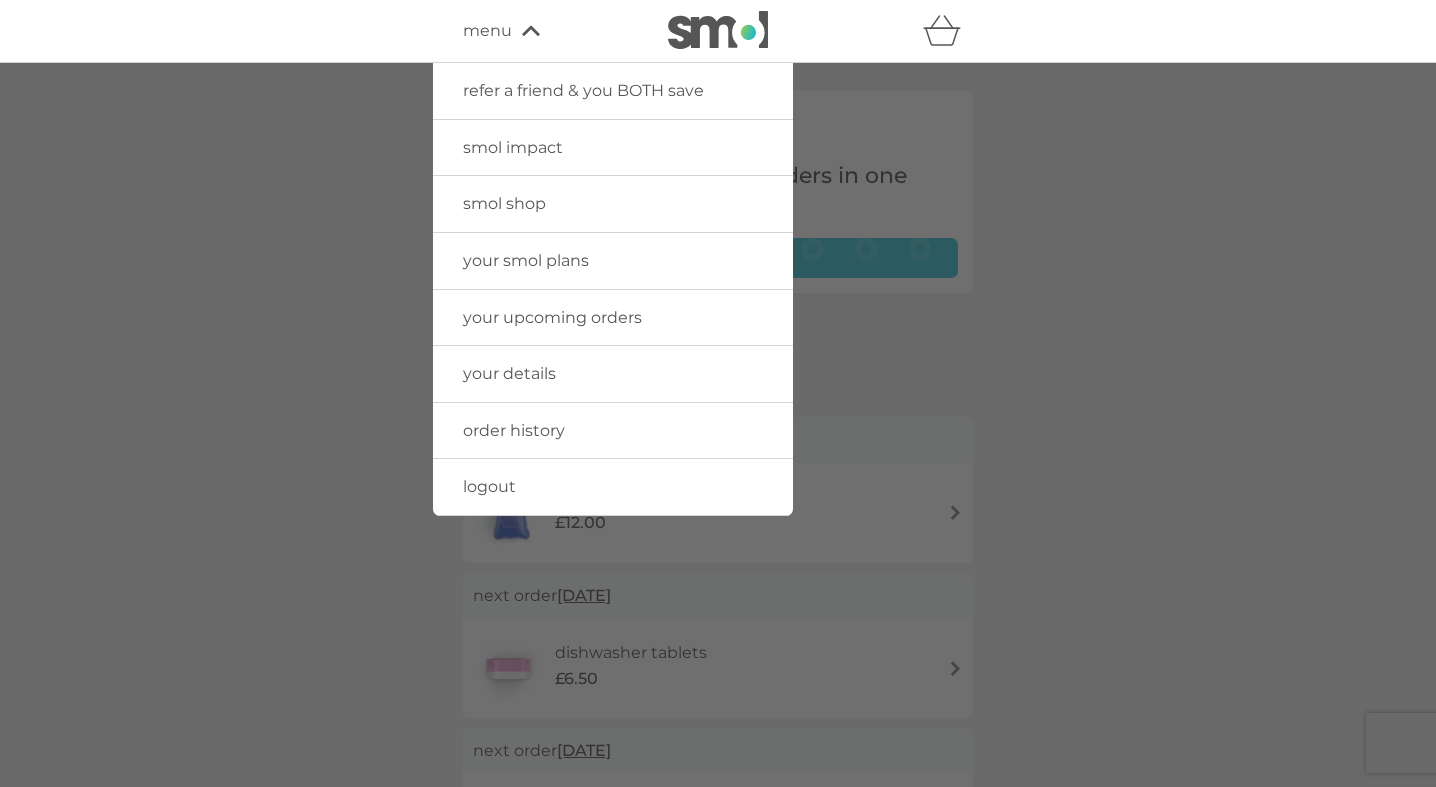 click on "smol shop" at bounding box center (613, 204) 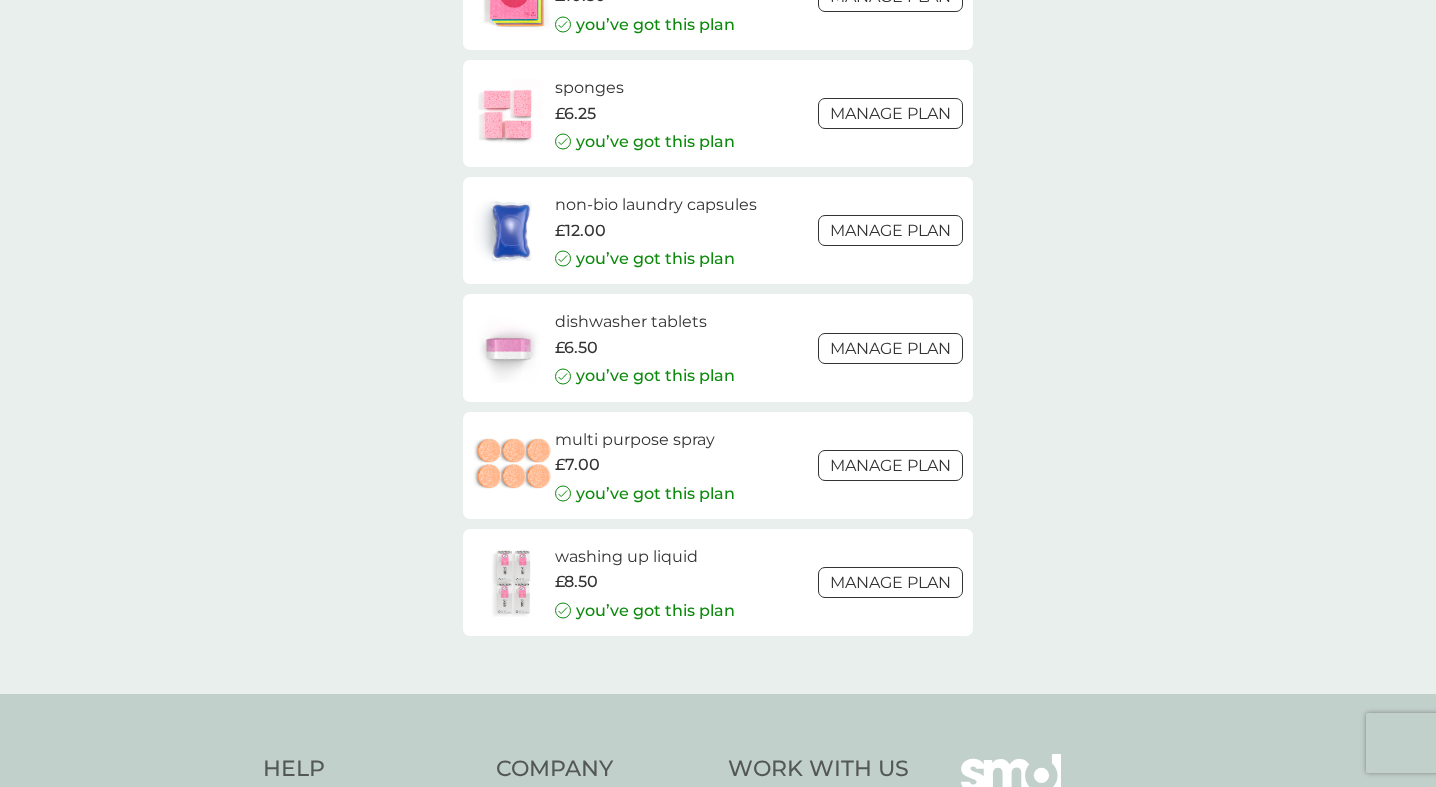 scroll, scrollTop: 2960, scrollLeft: 0, axis: vertical 